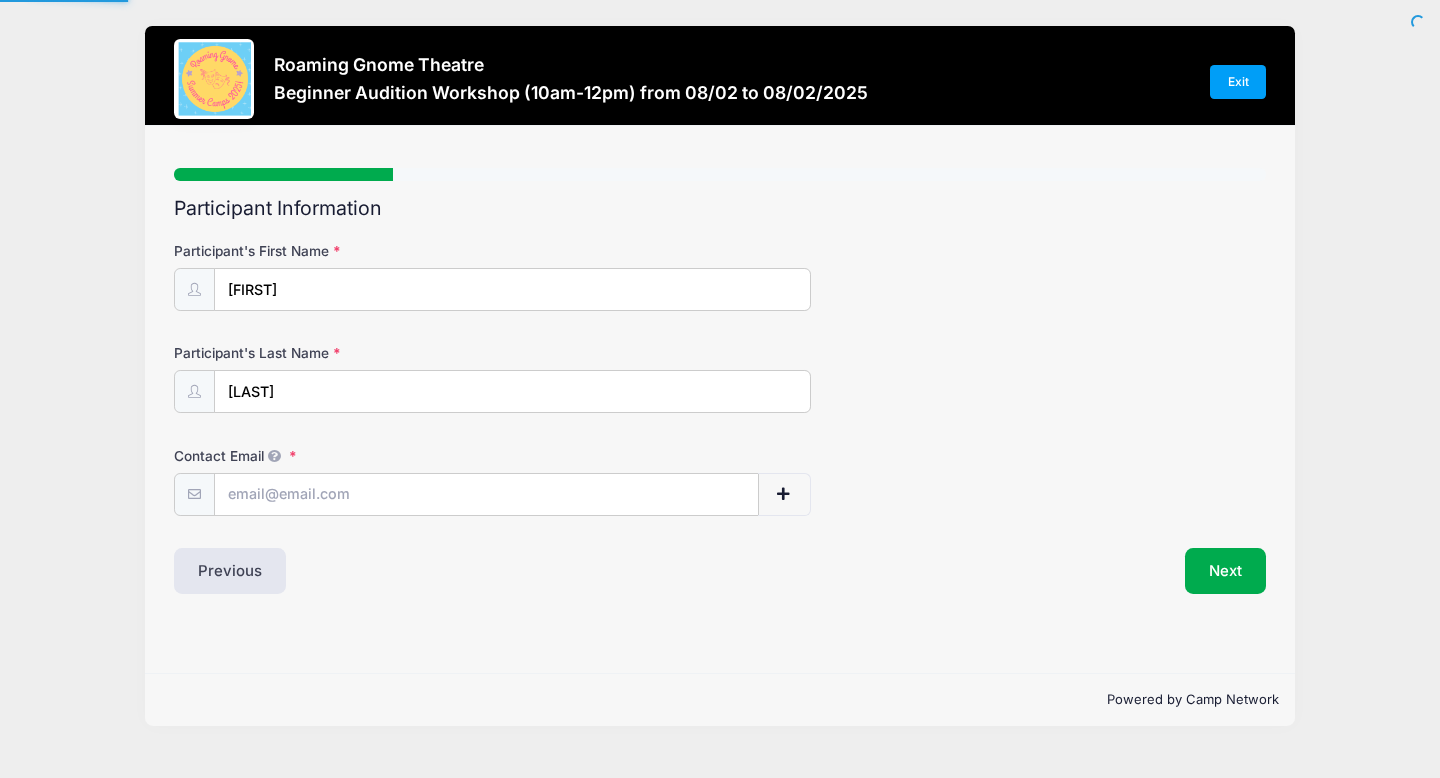 scroll, scrollTop: 0, scrollLeft: 0, axis: both 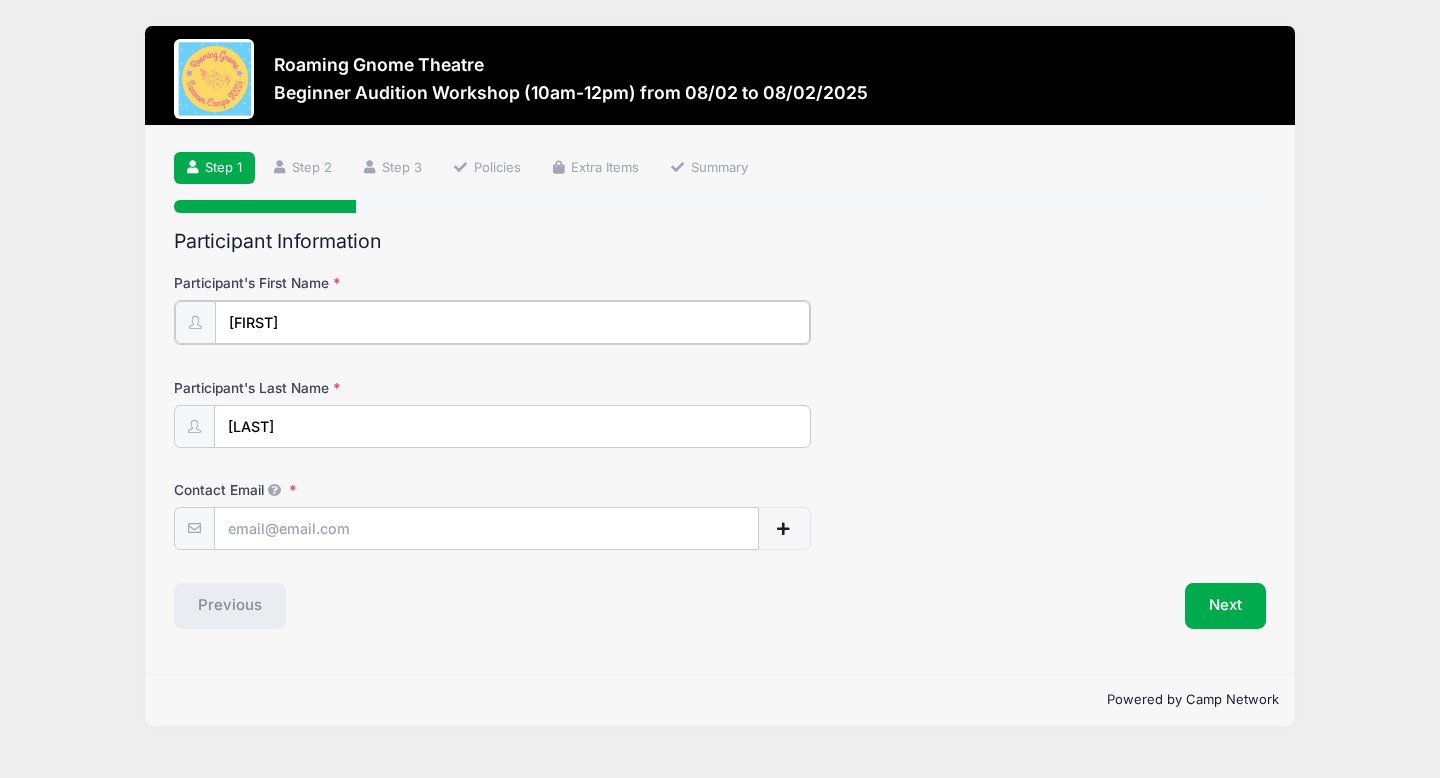 click on "[FIRST]" at bounding box center (512, 322) 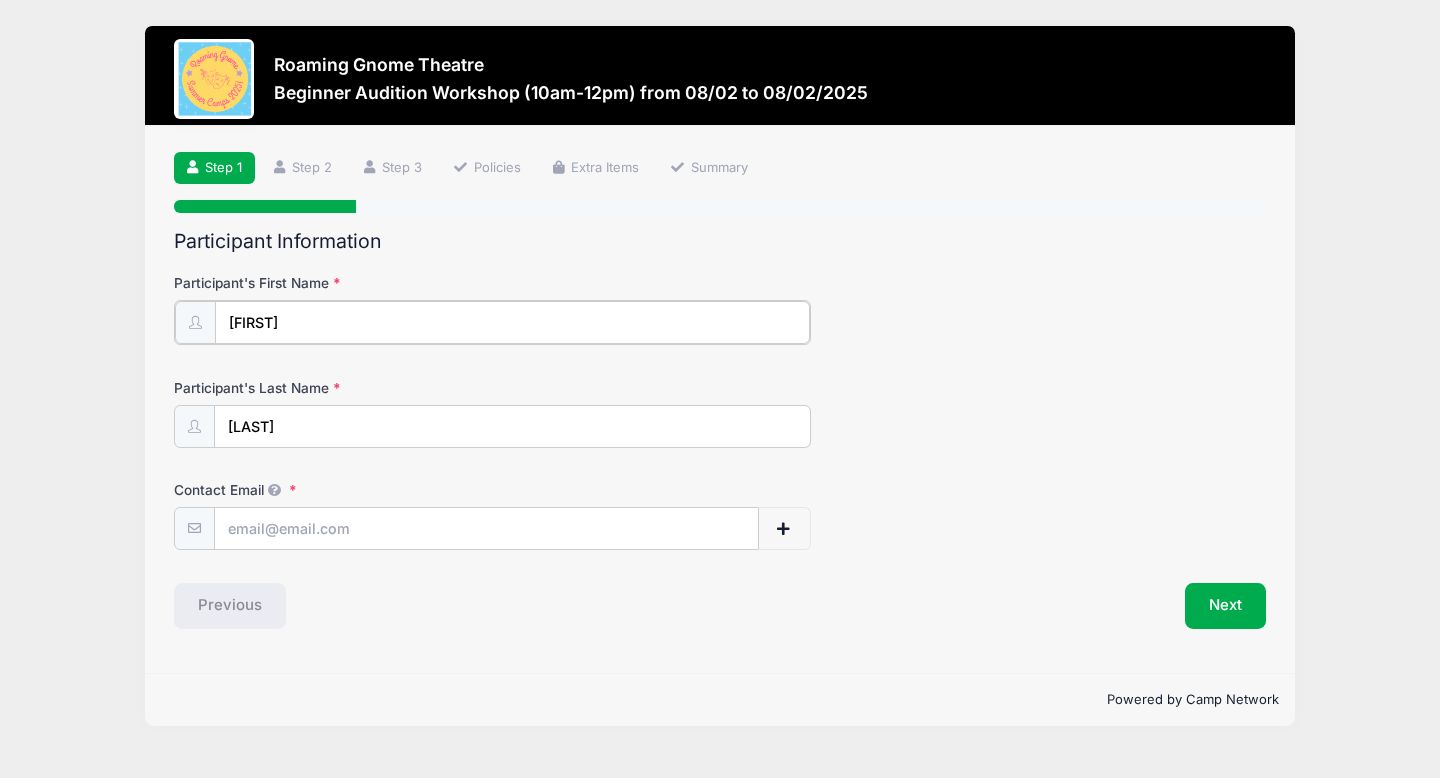 type on "[FIRST]" 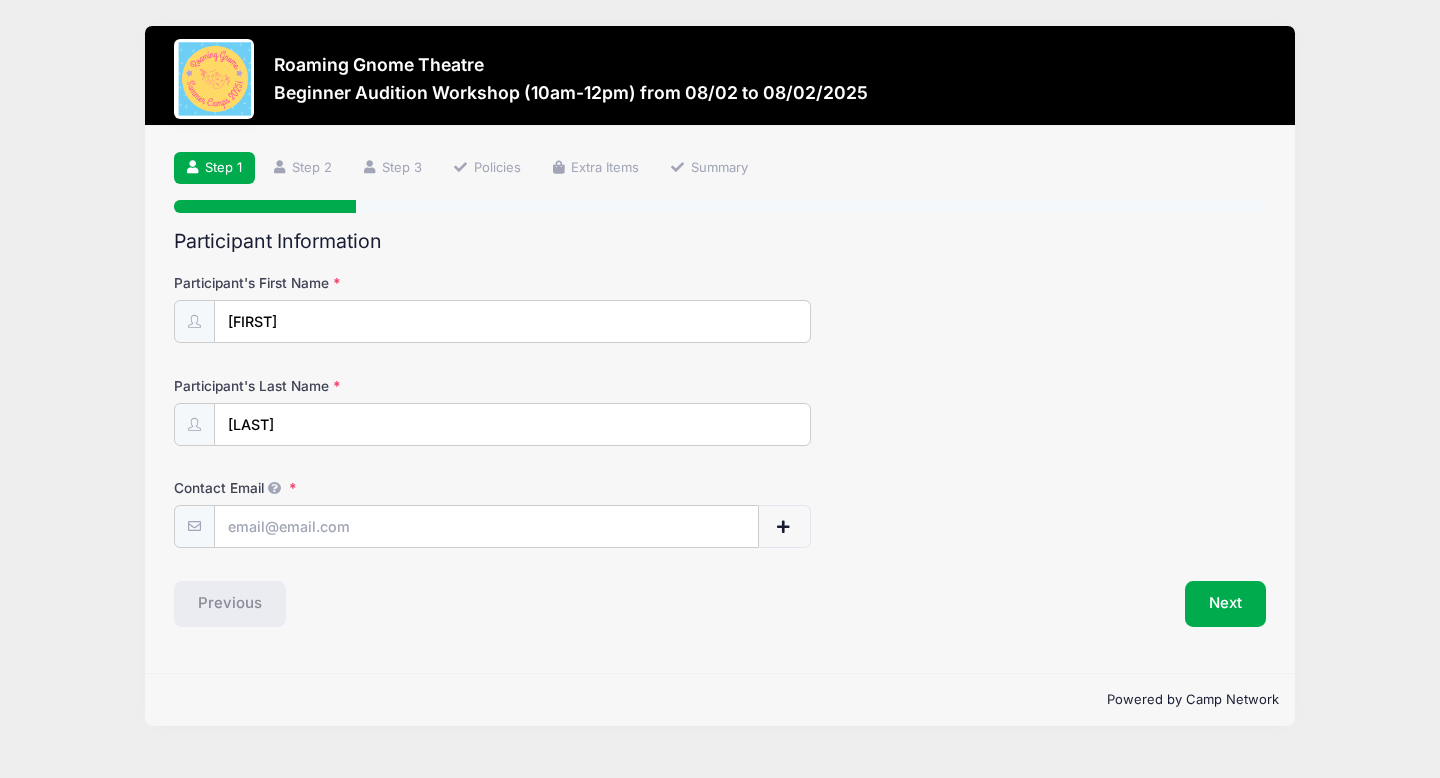 click on "Contact Email" at bounding box center (720, 513) 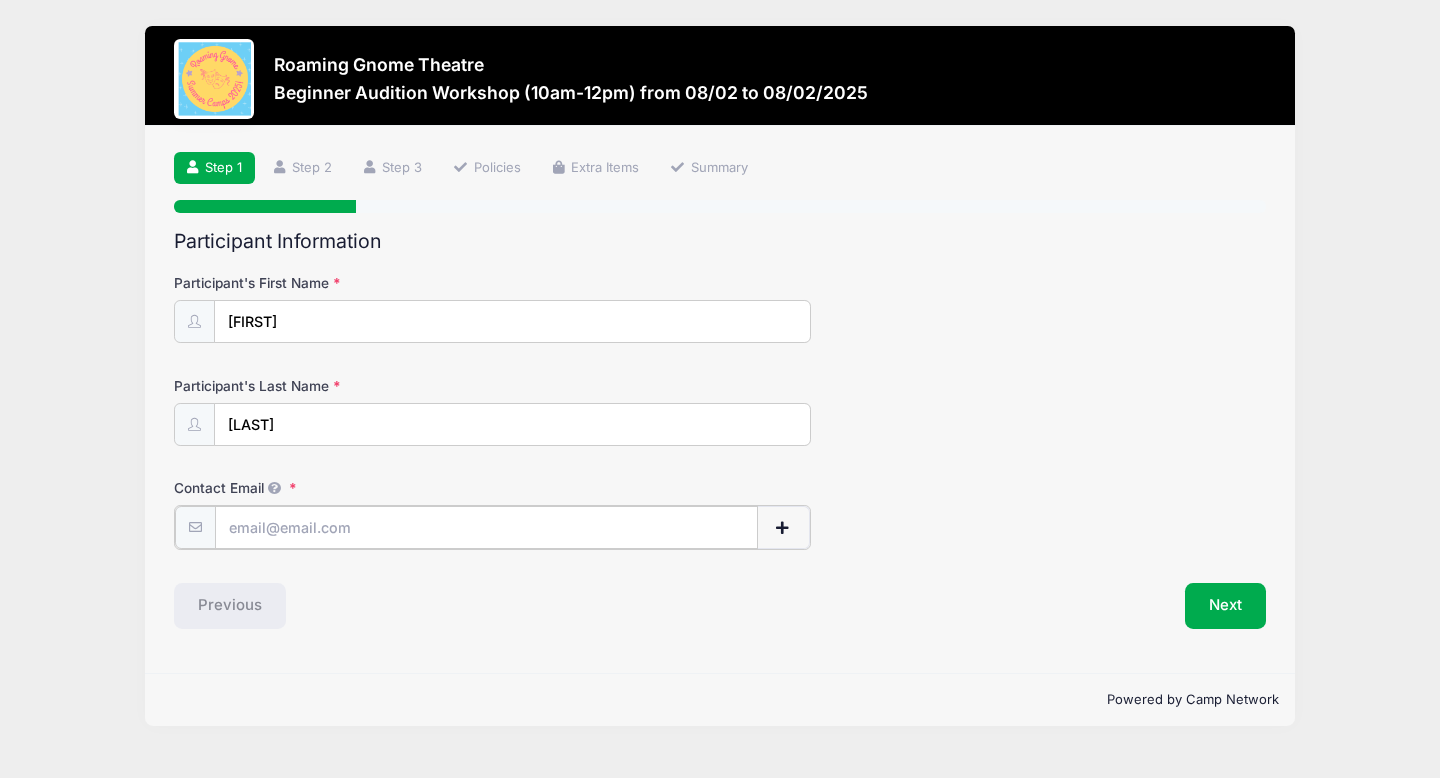 click on "Contact Email" at bounding box center (486, 527) 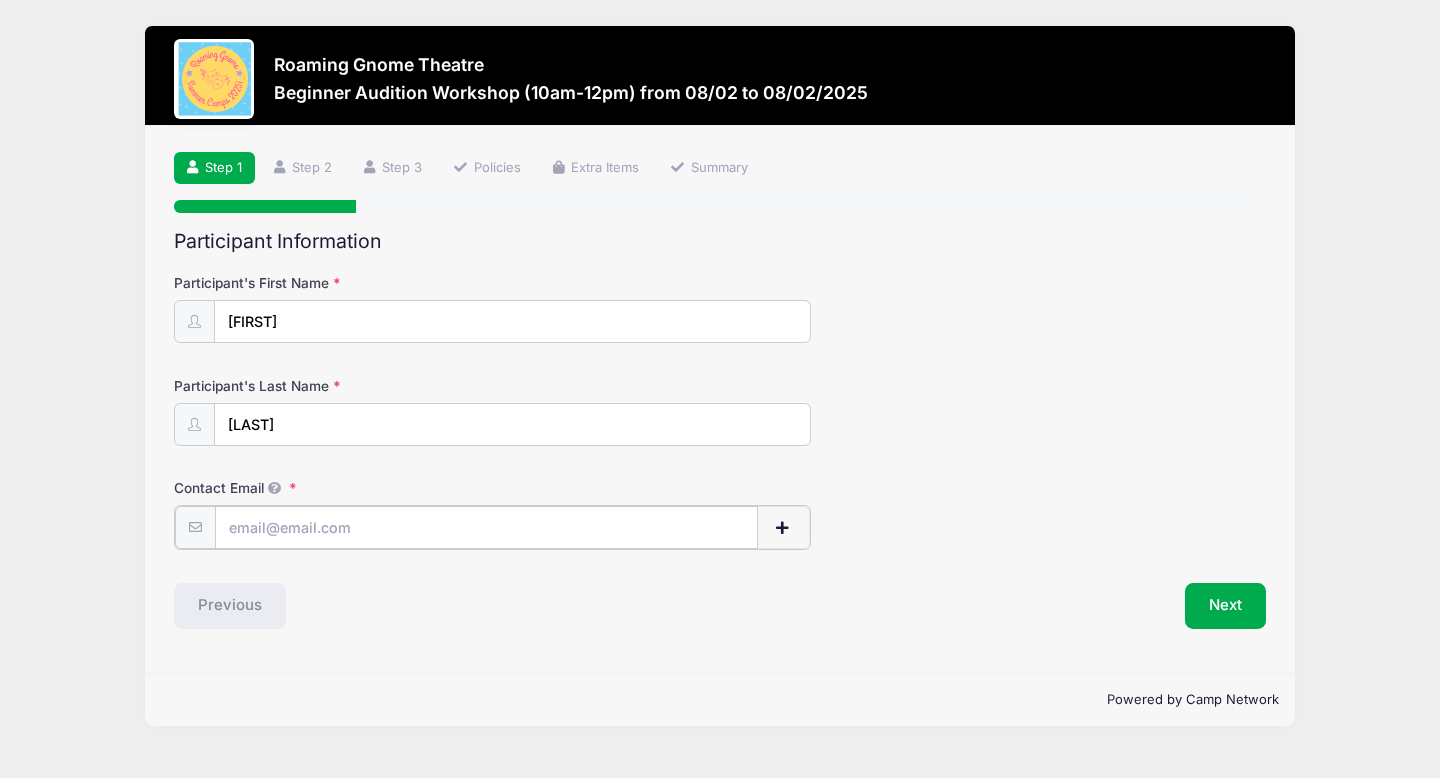 type on "[EMAIL]" 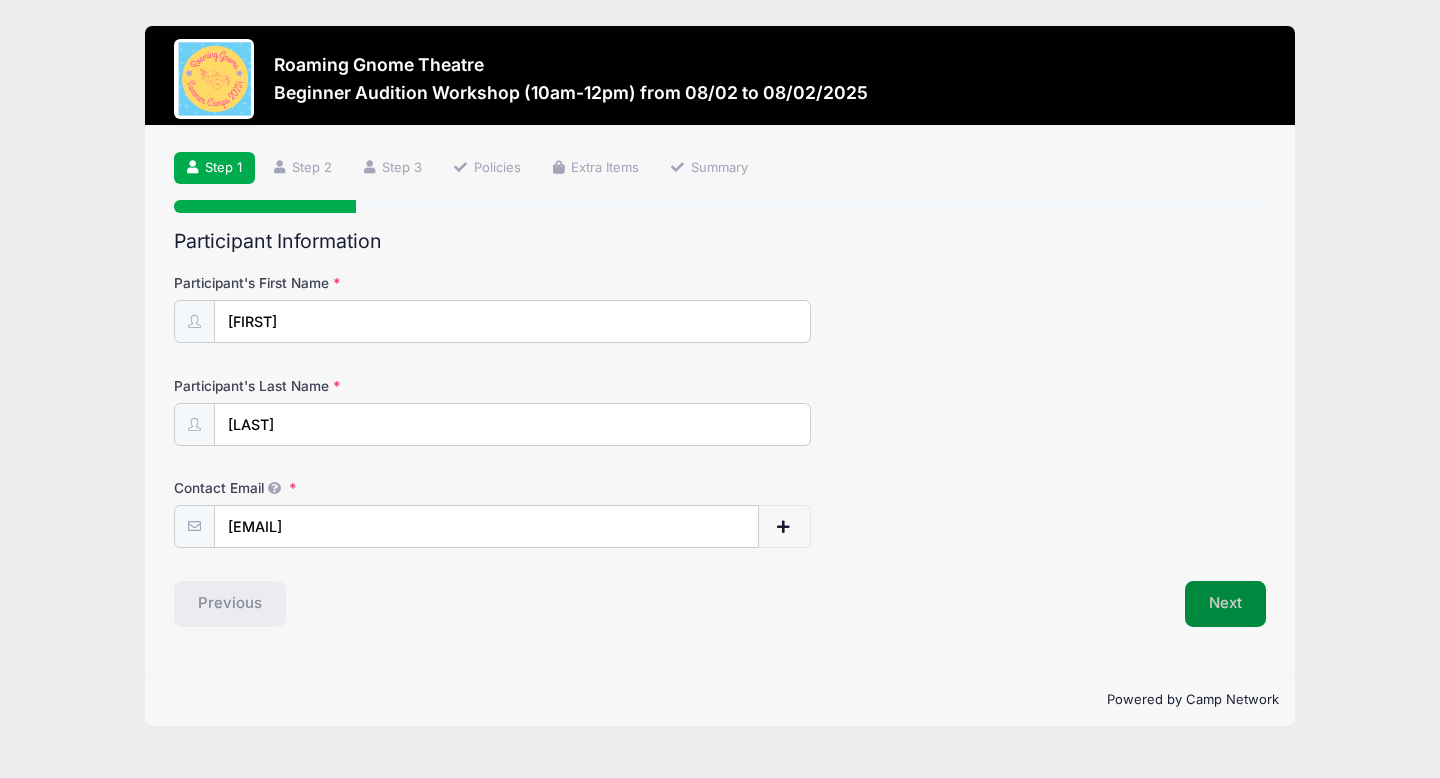 click on "Next" at bounding box center (1225, 604) 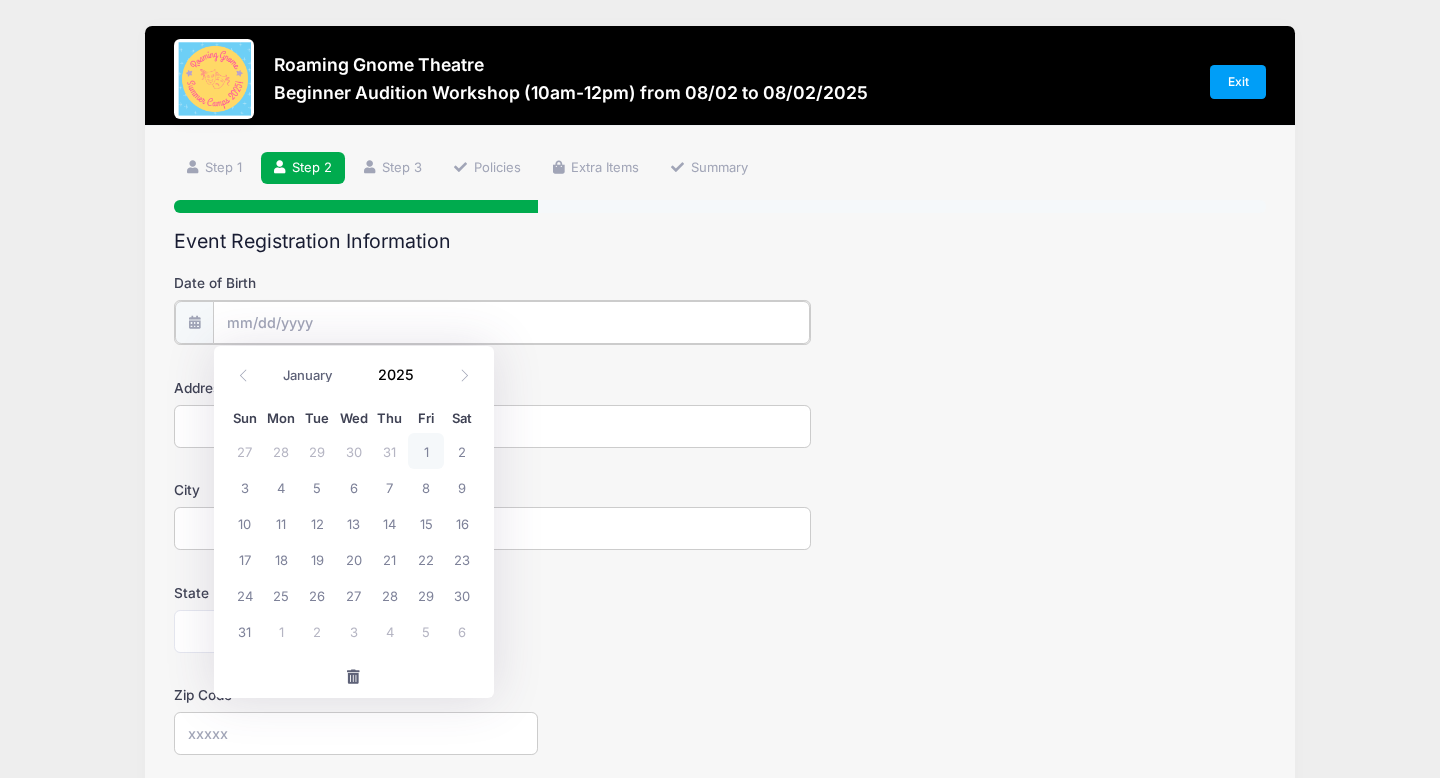 click on "Date of Birth" at bounding box center (511, 322) 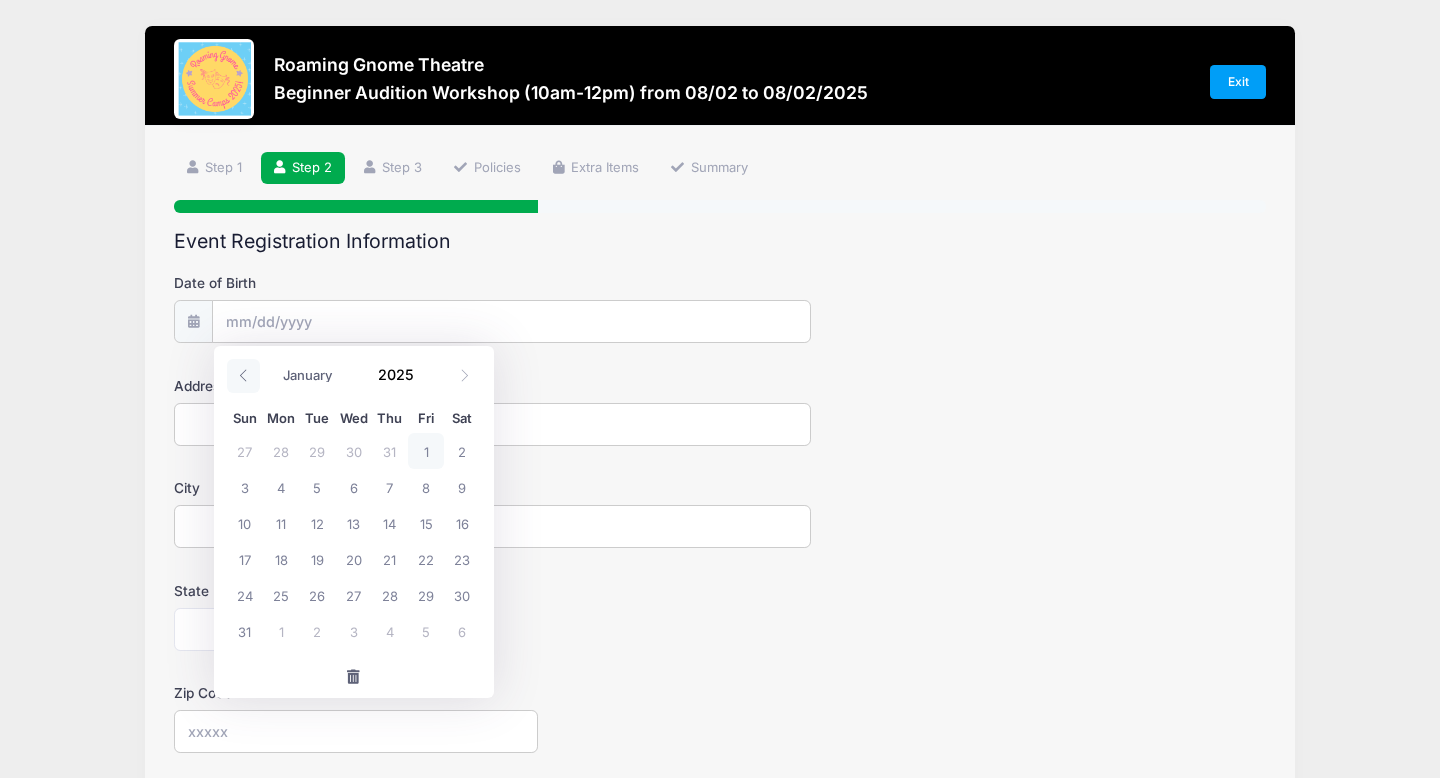 click 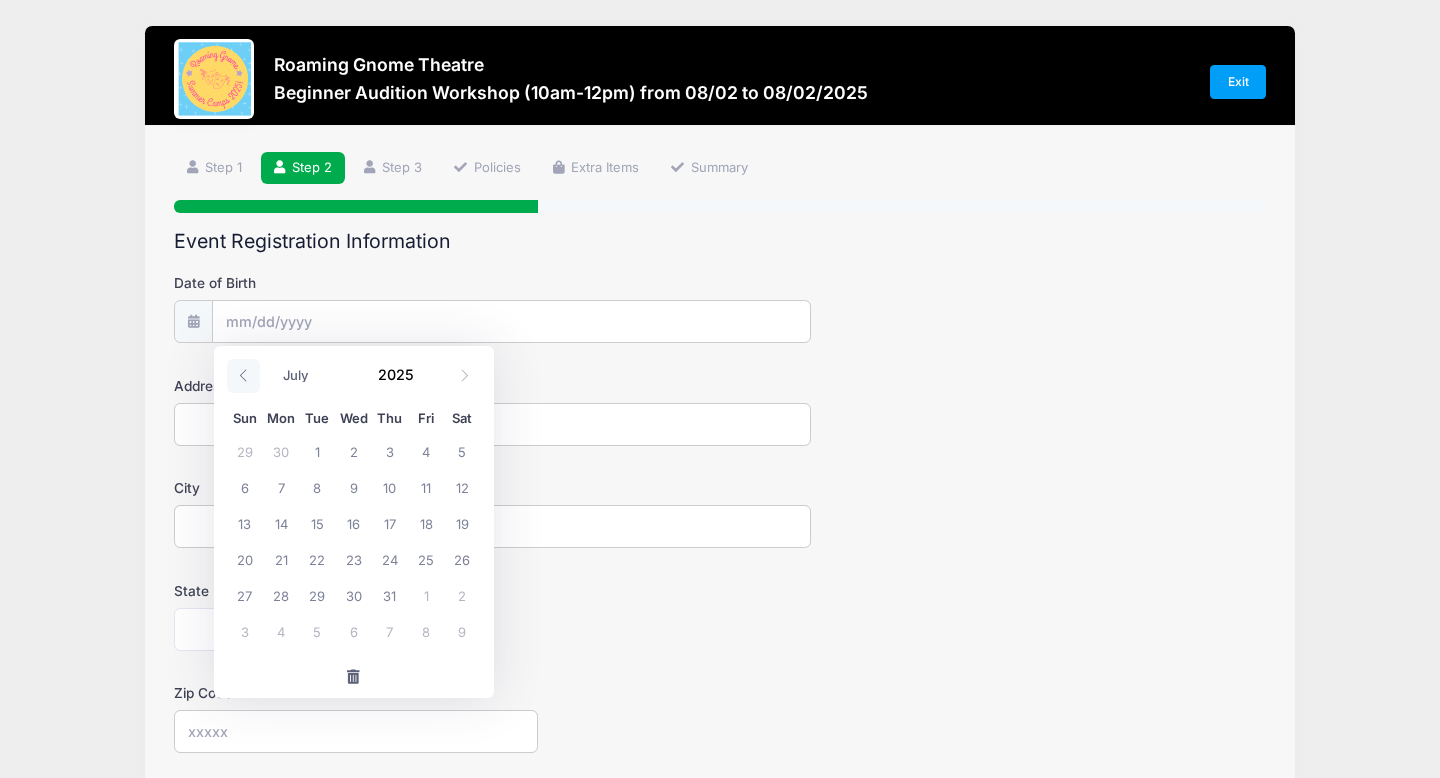 click 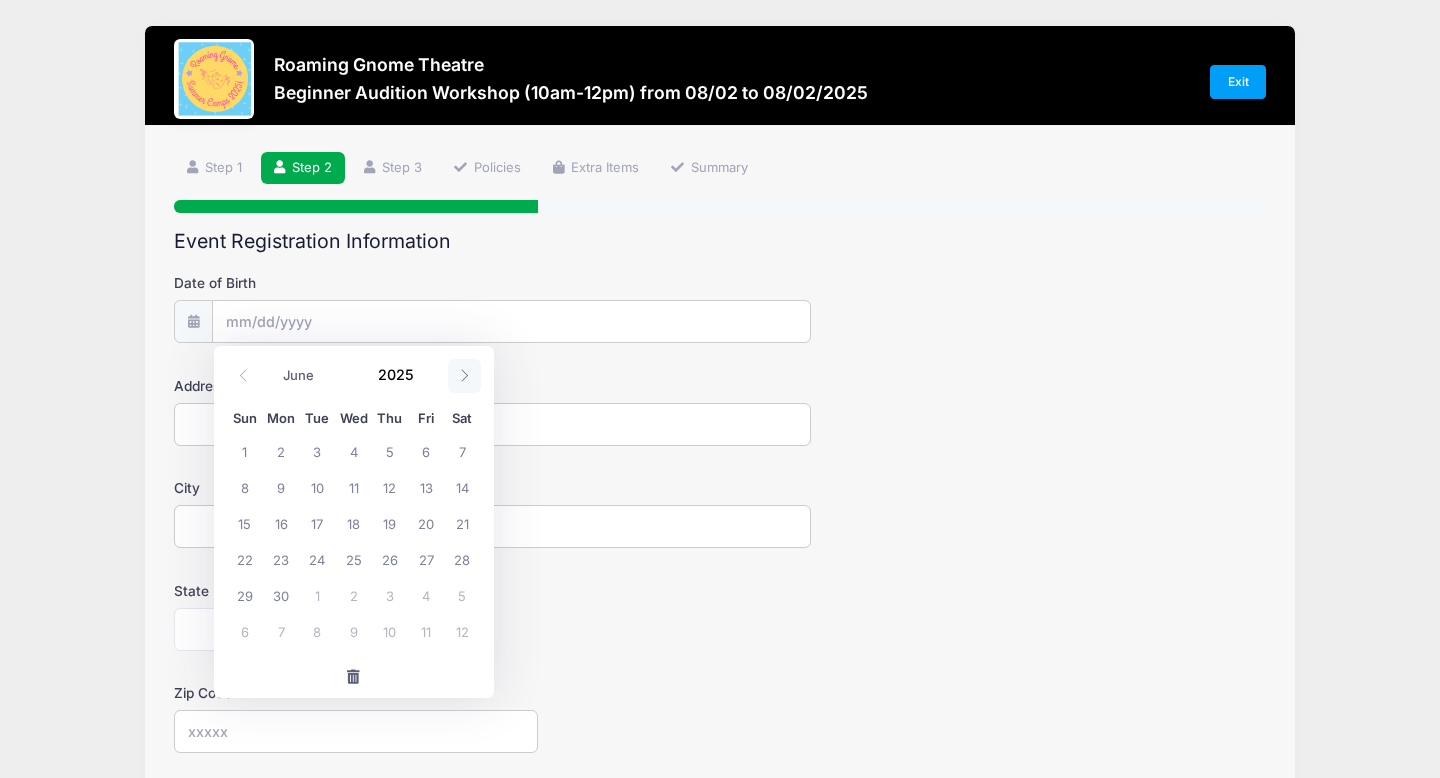 click 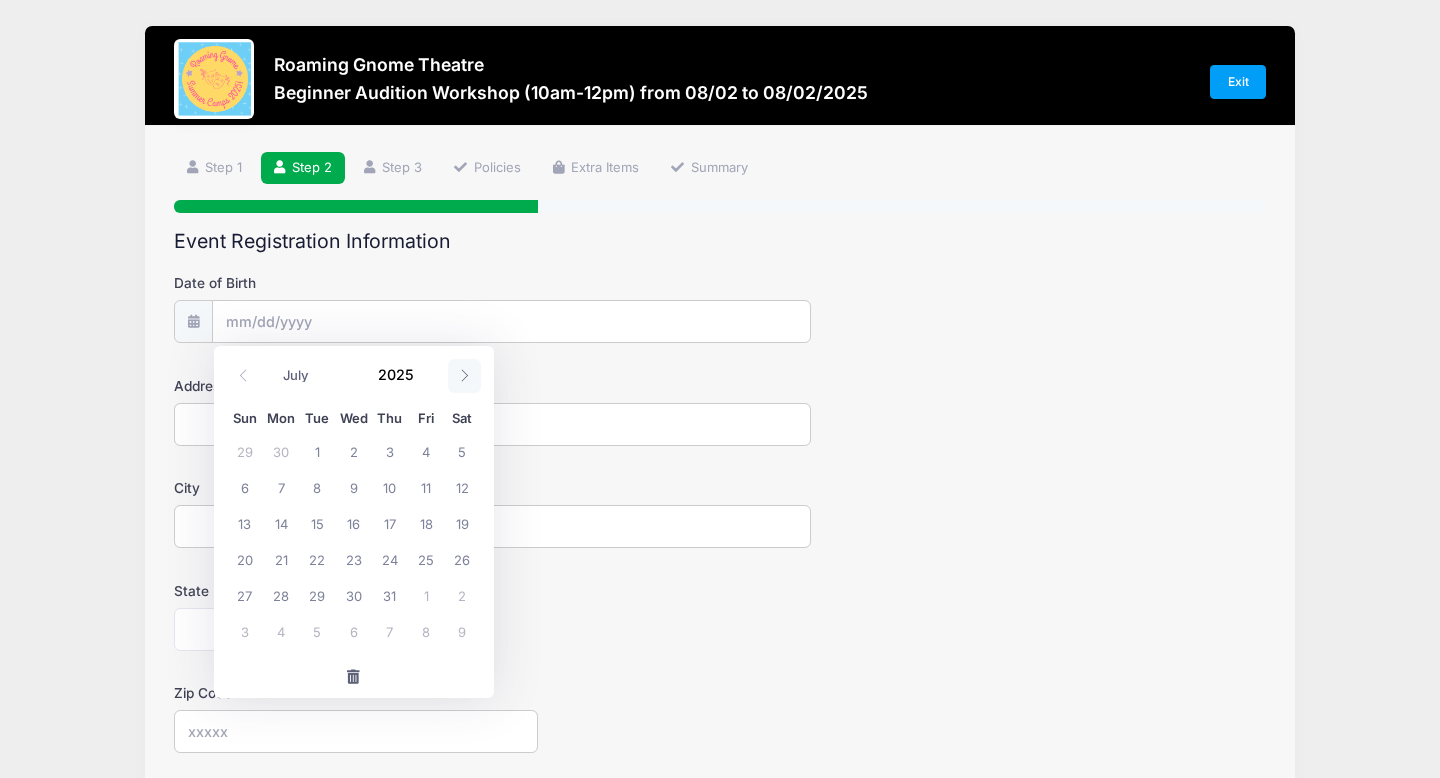 click 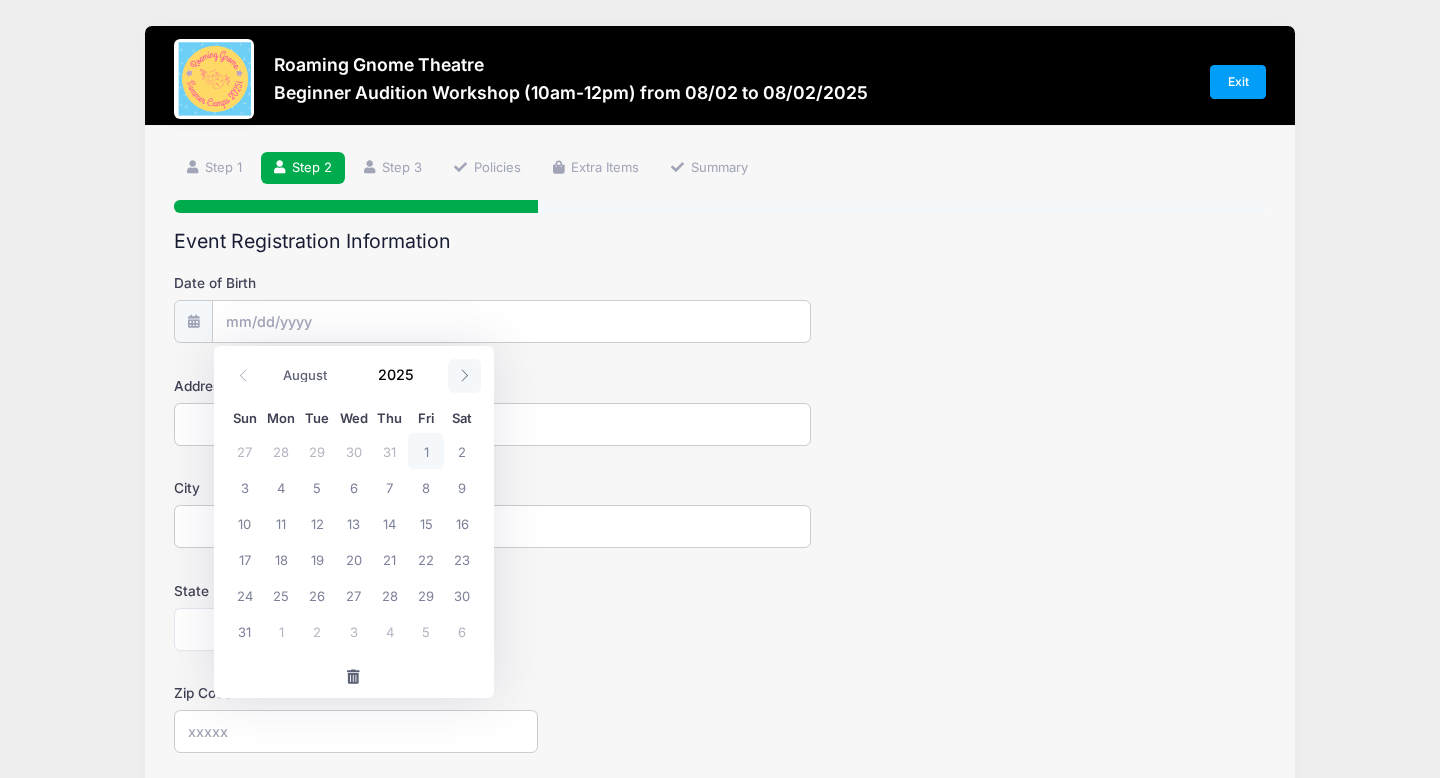 click 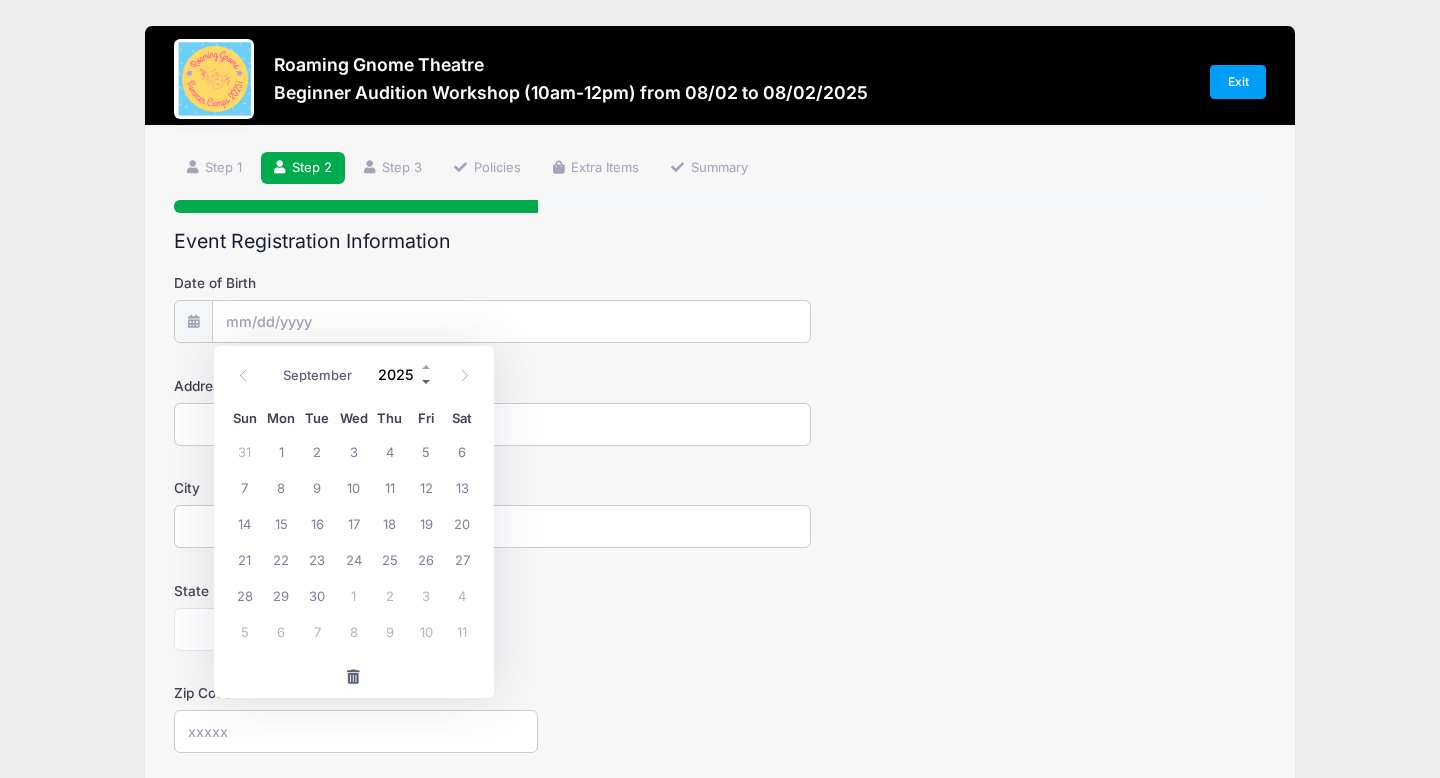 click at bounding box center (427, 382) 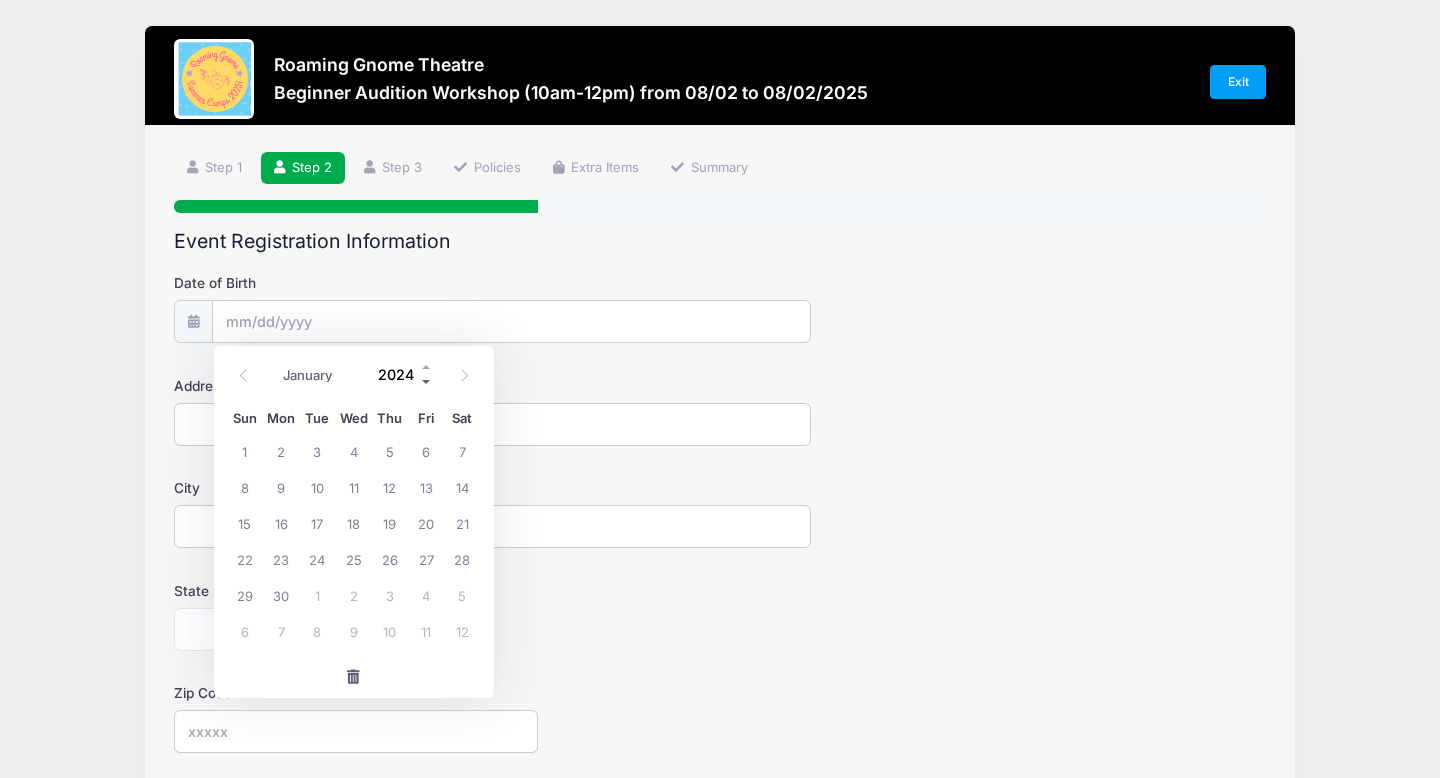 click at bounding box center (427, 382) 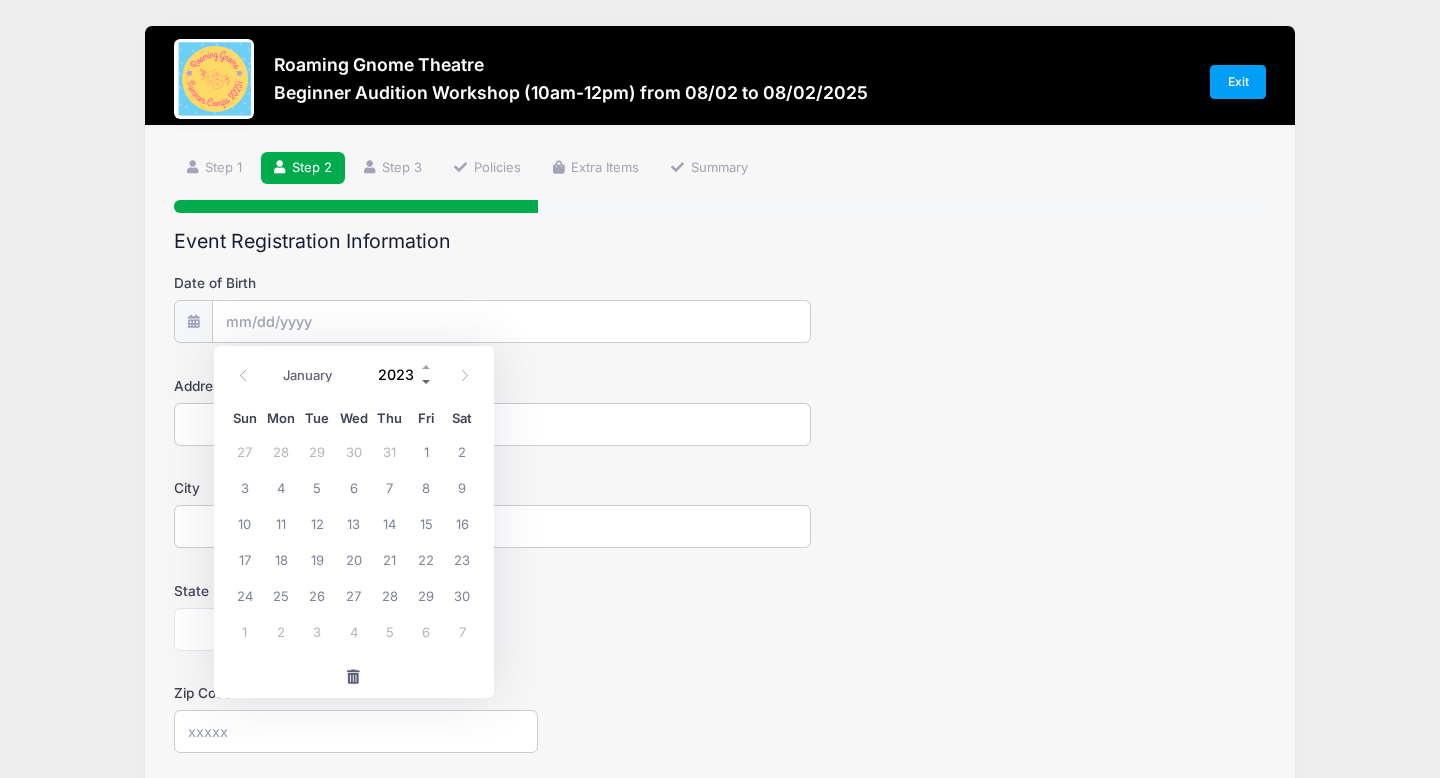 click at bounding box center [427, 382] 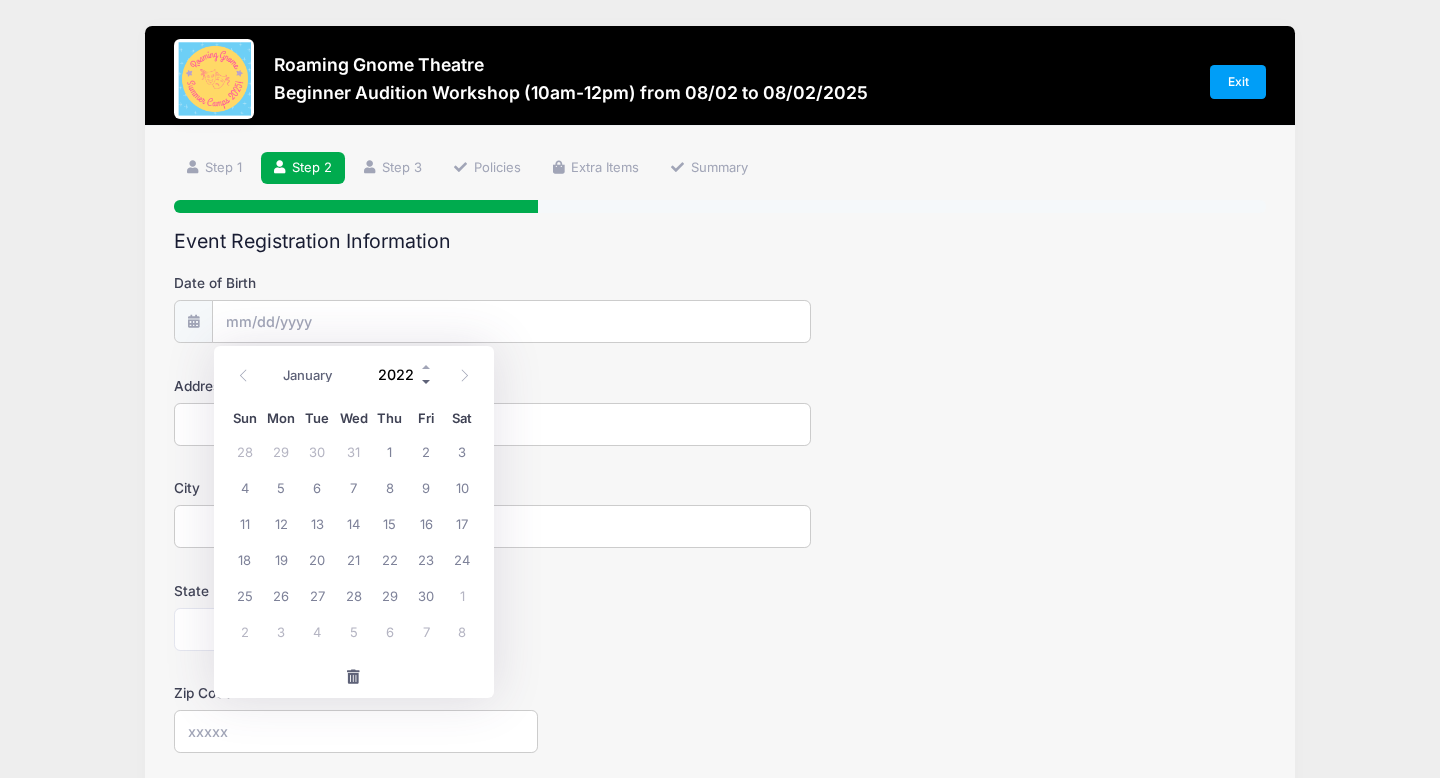 click at bounding box center (427, 382) 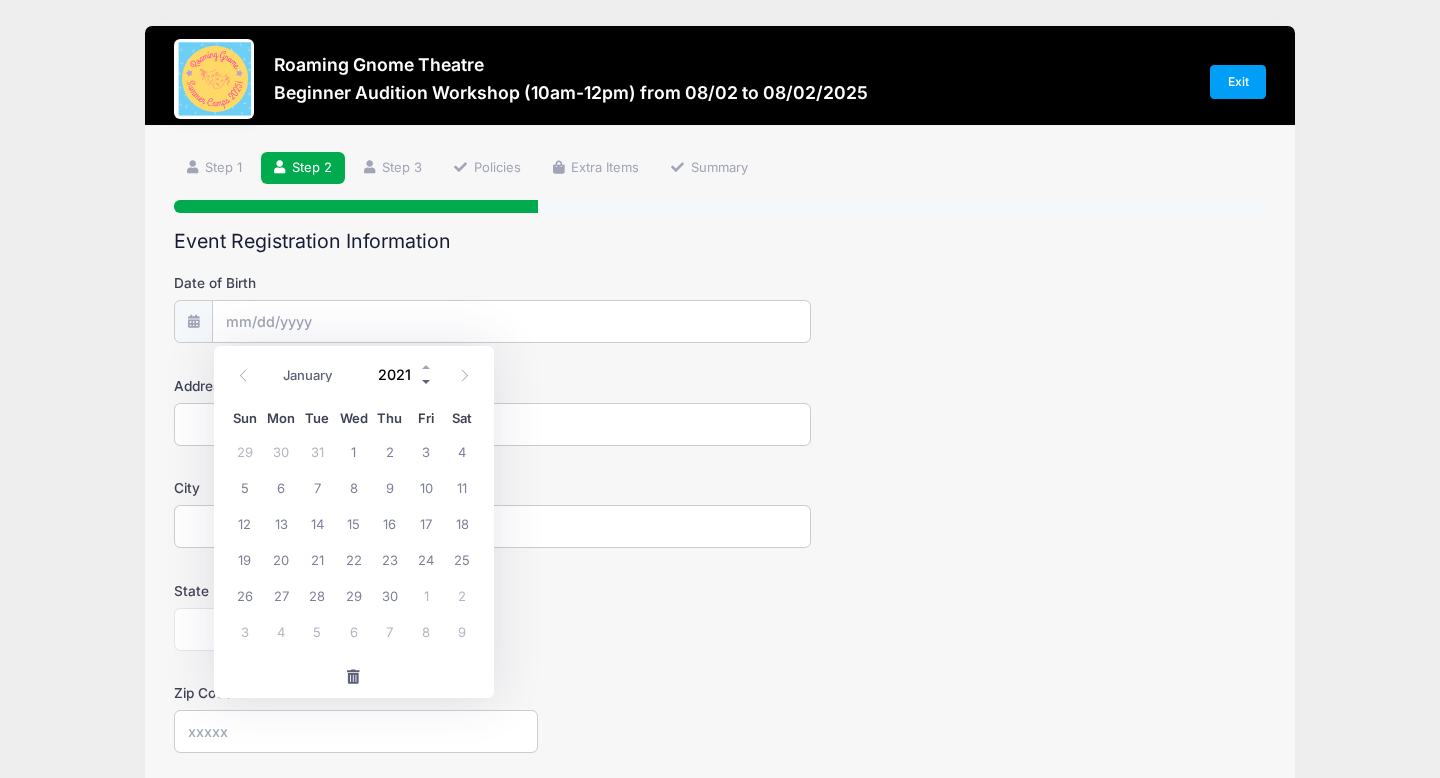 click at bounding box center (427, 382) 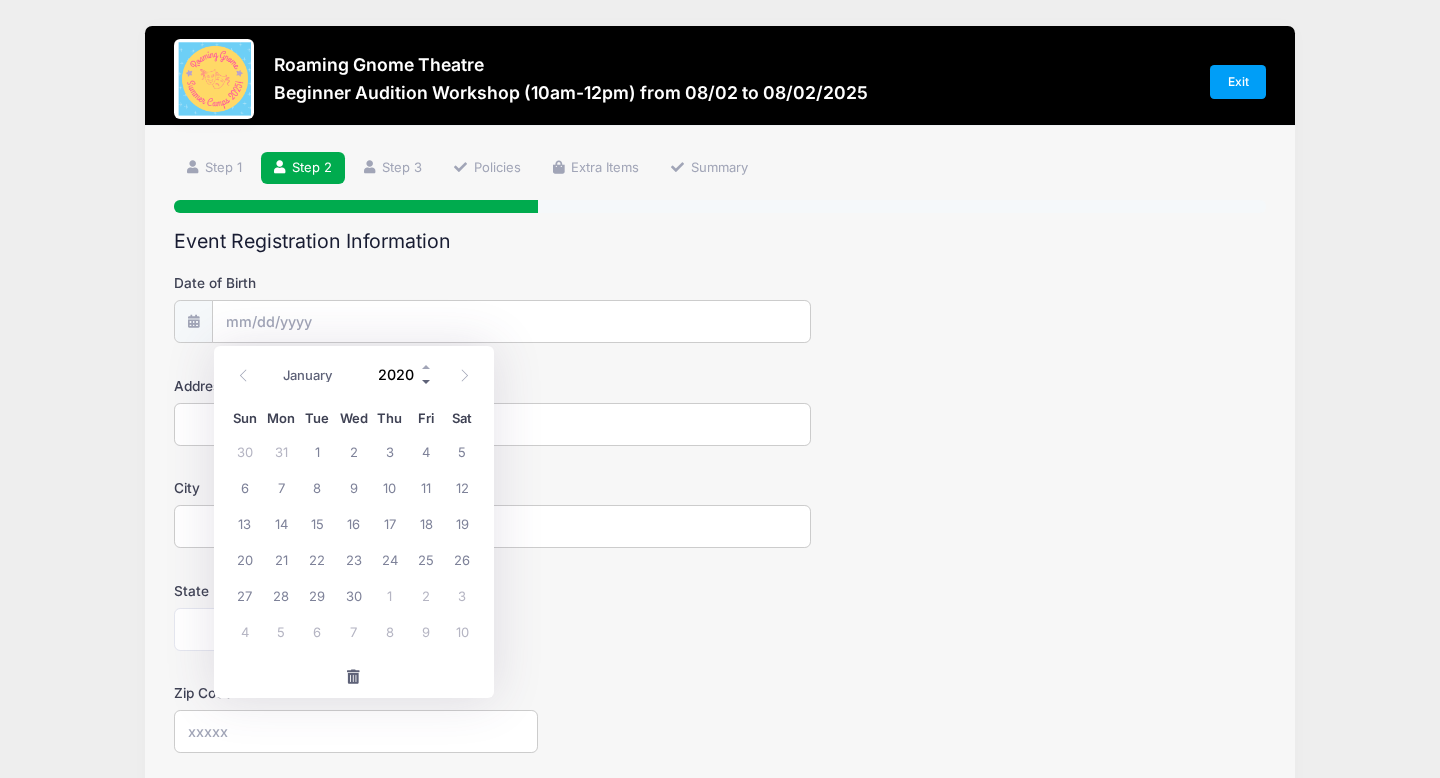 click at bounding box center [427, 382] 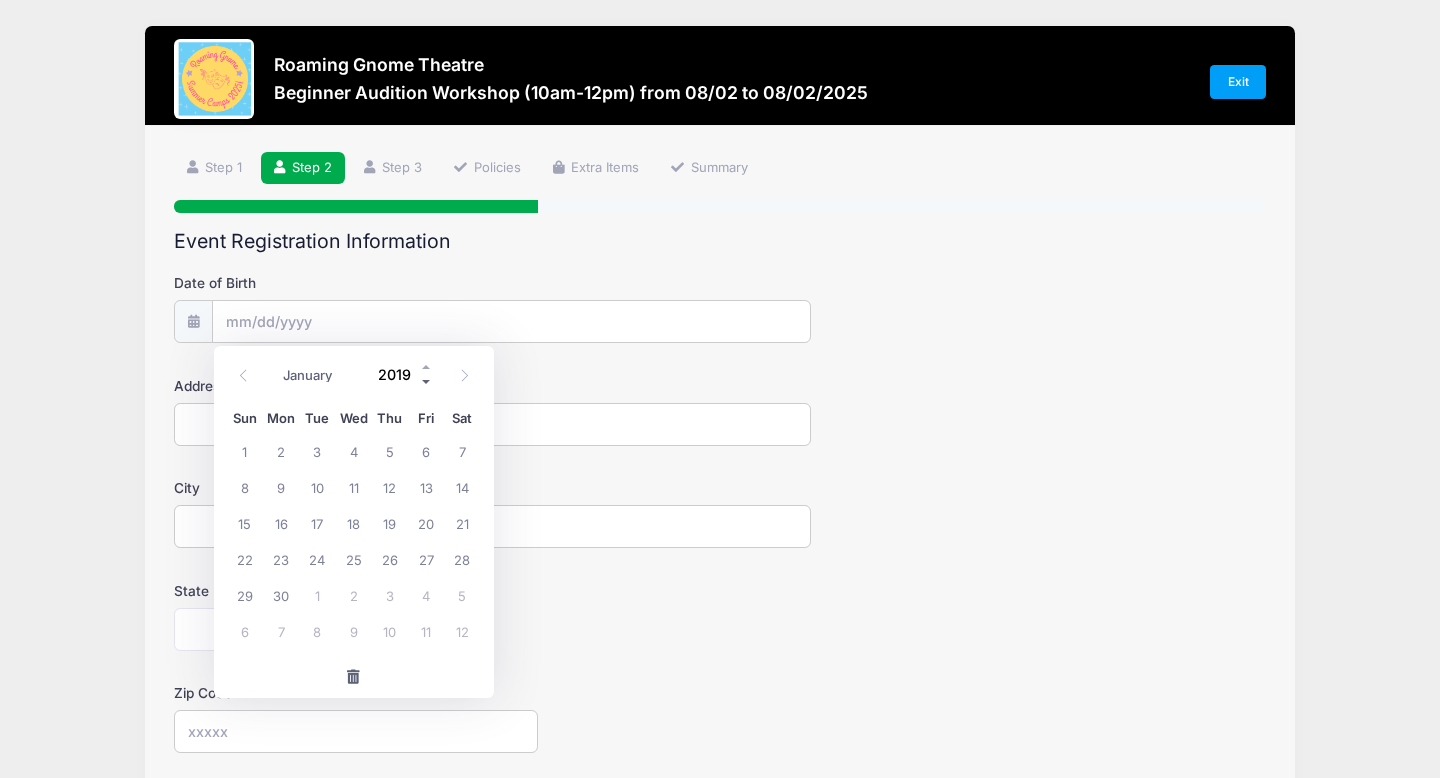 click at bounding box center [427, 382] 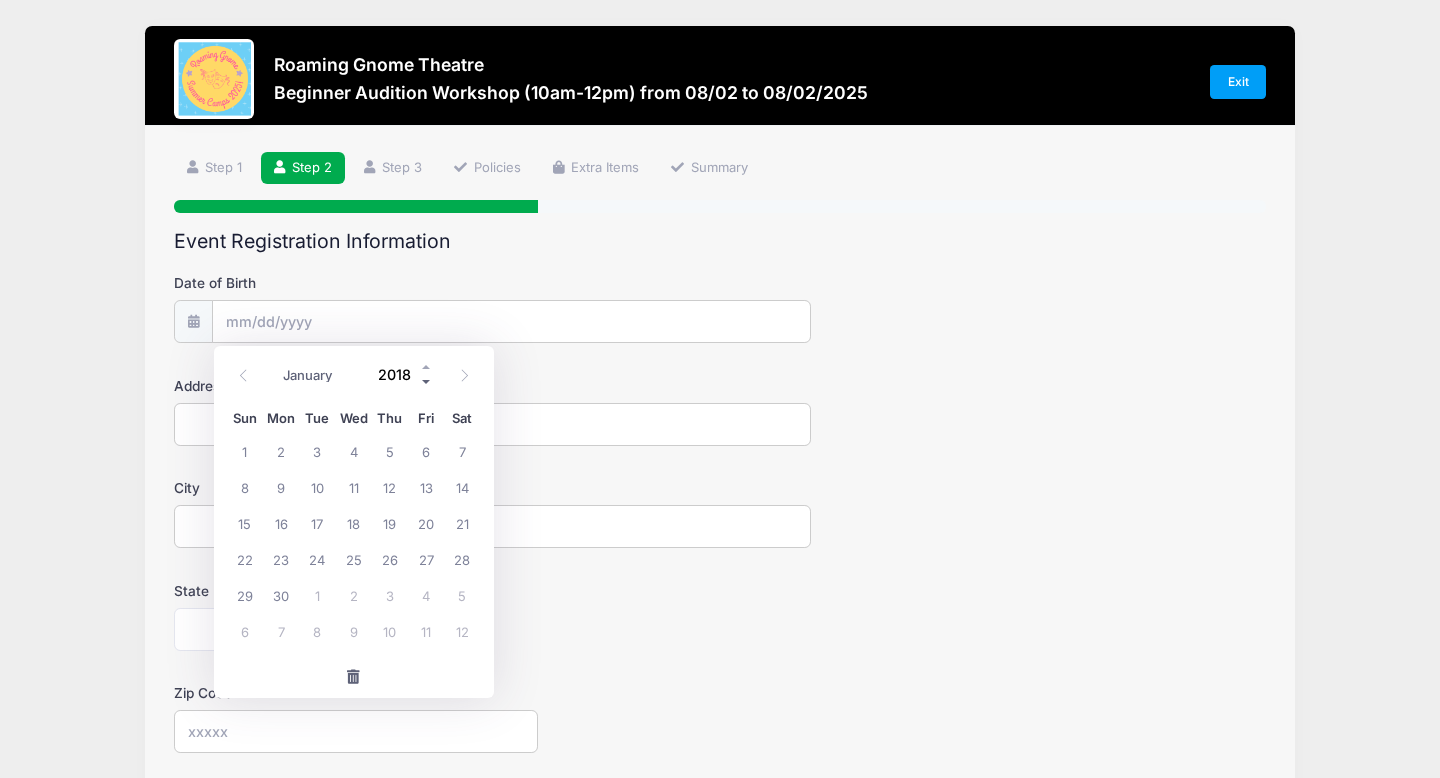 click at bounding box center (427, 382) 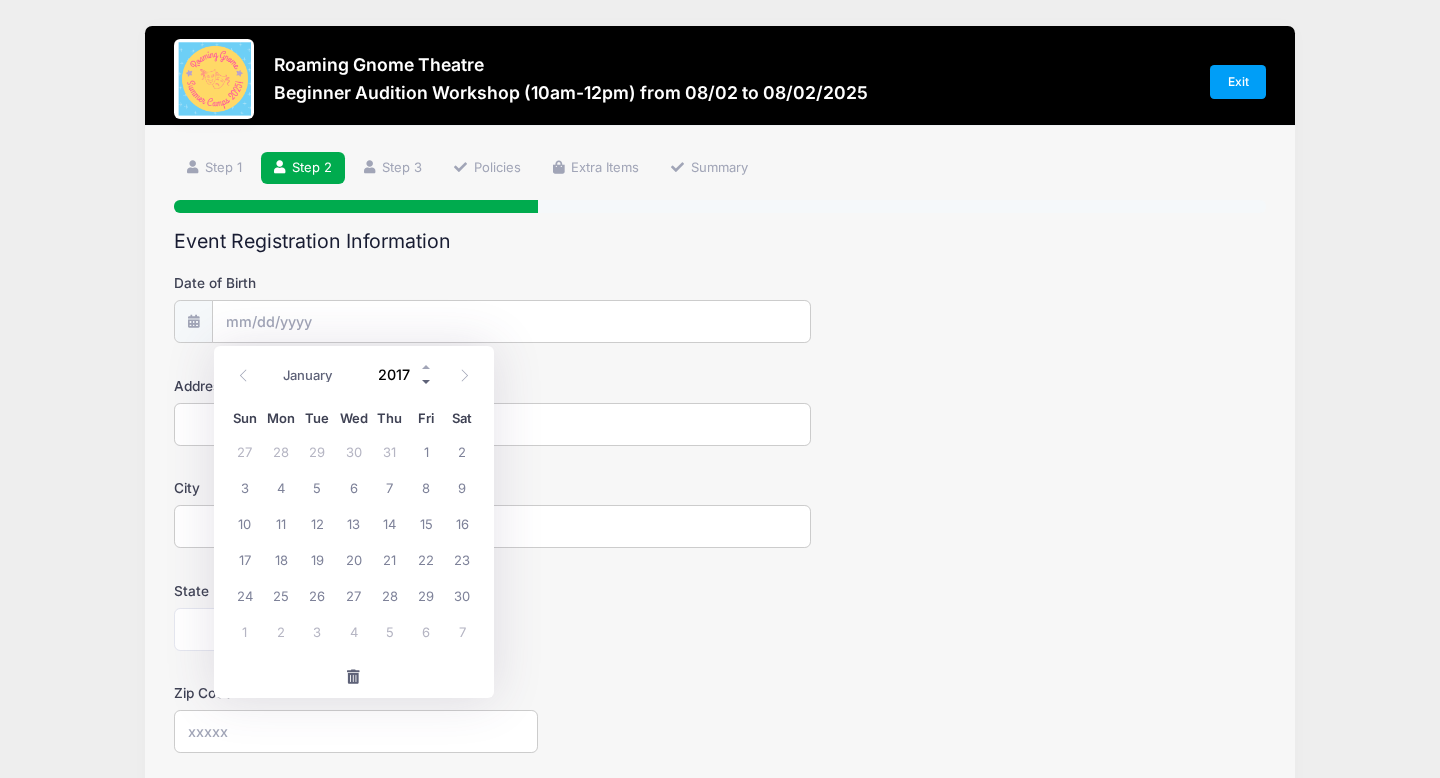 click at bounding box center [427, 382] 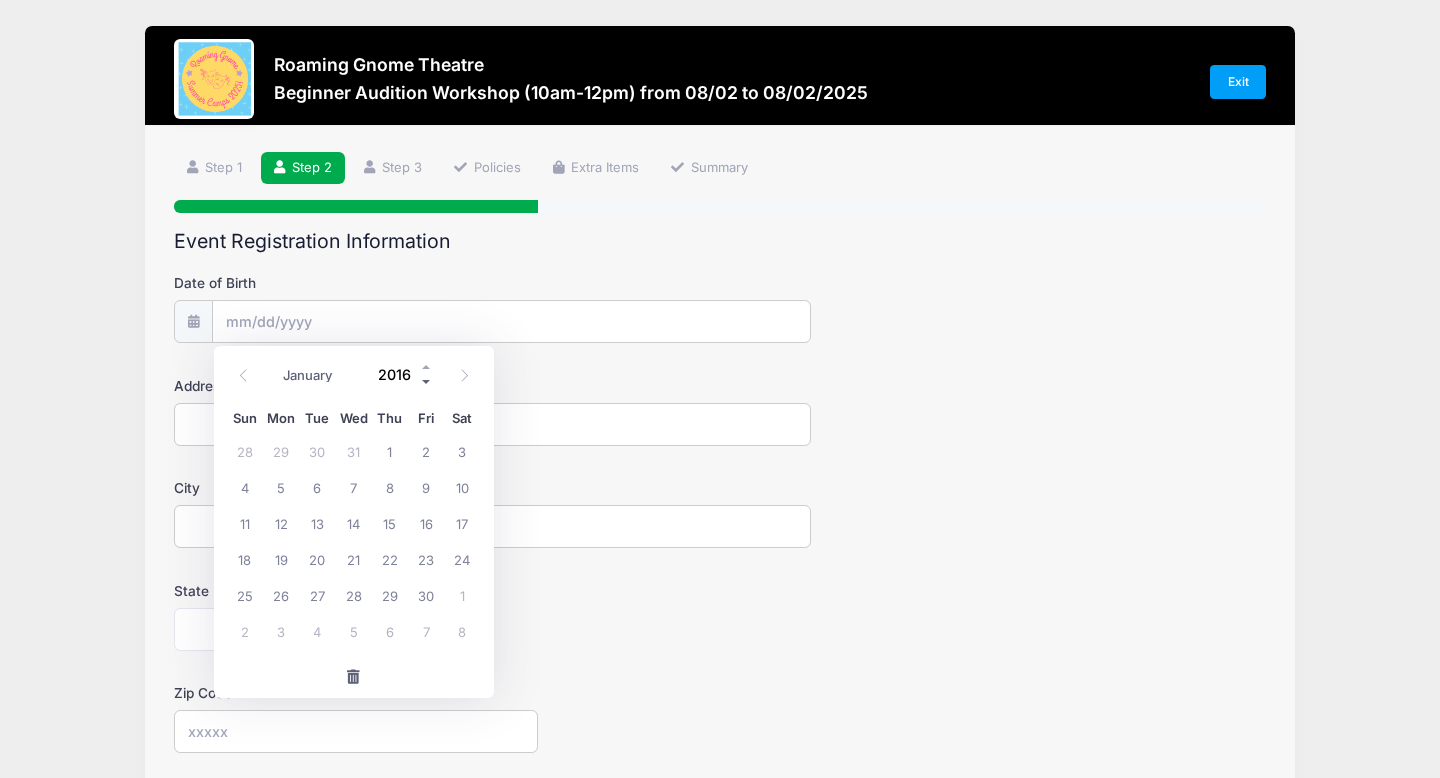 click at bounding box center [427, 382] 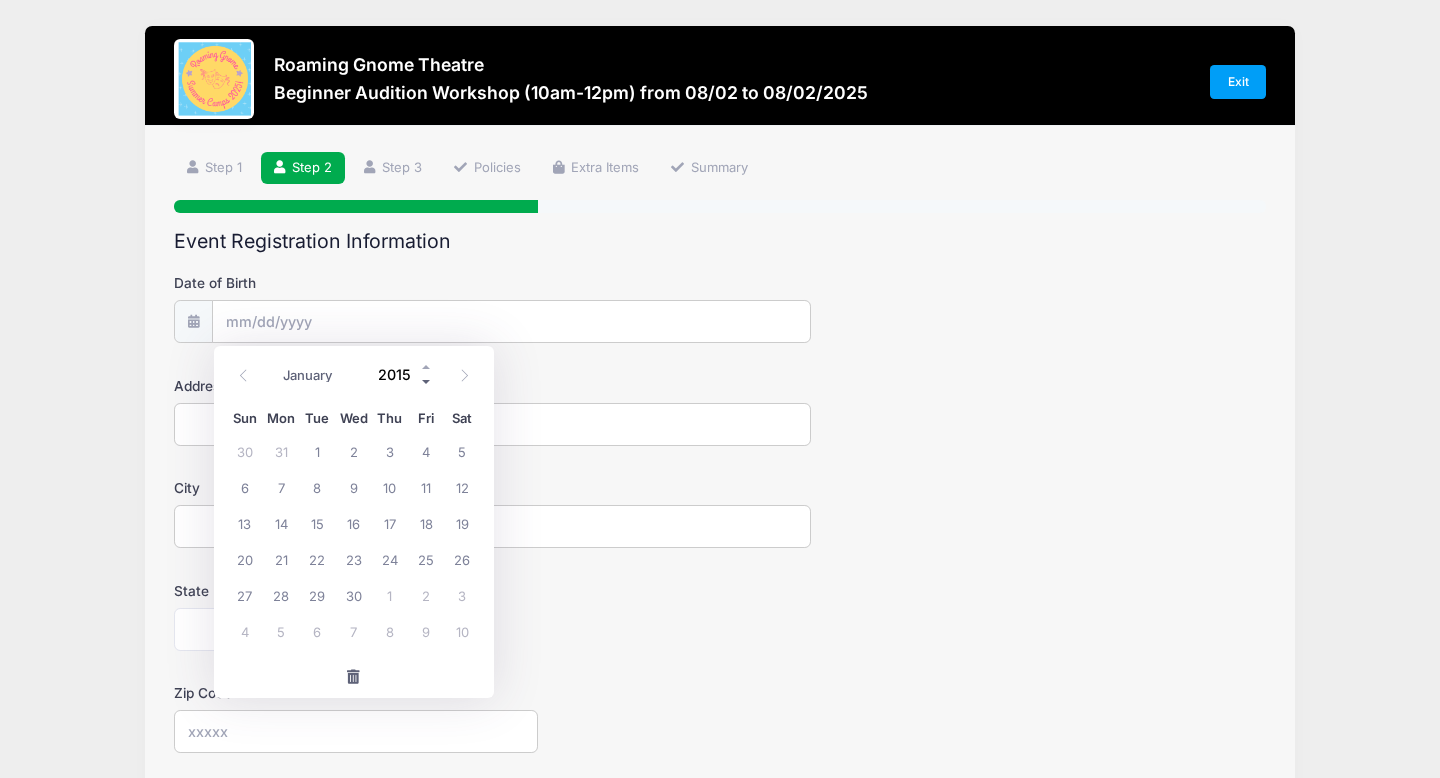 click at bounding box center [427, 382] 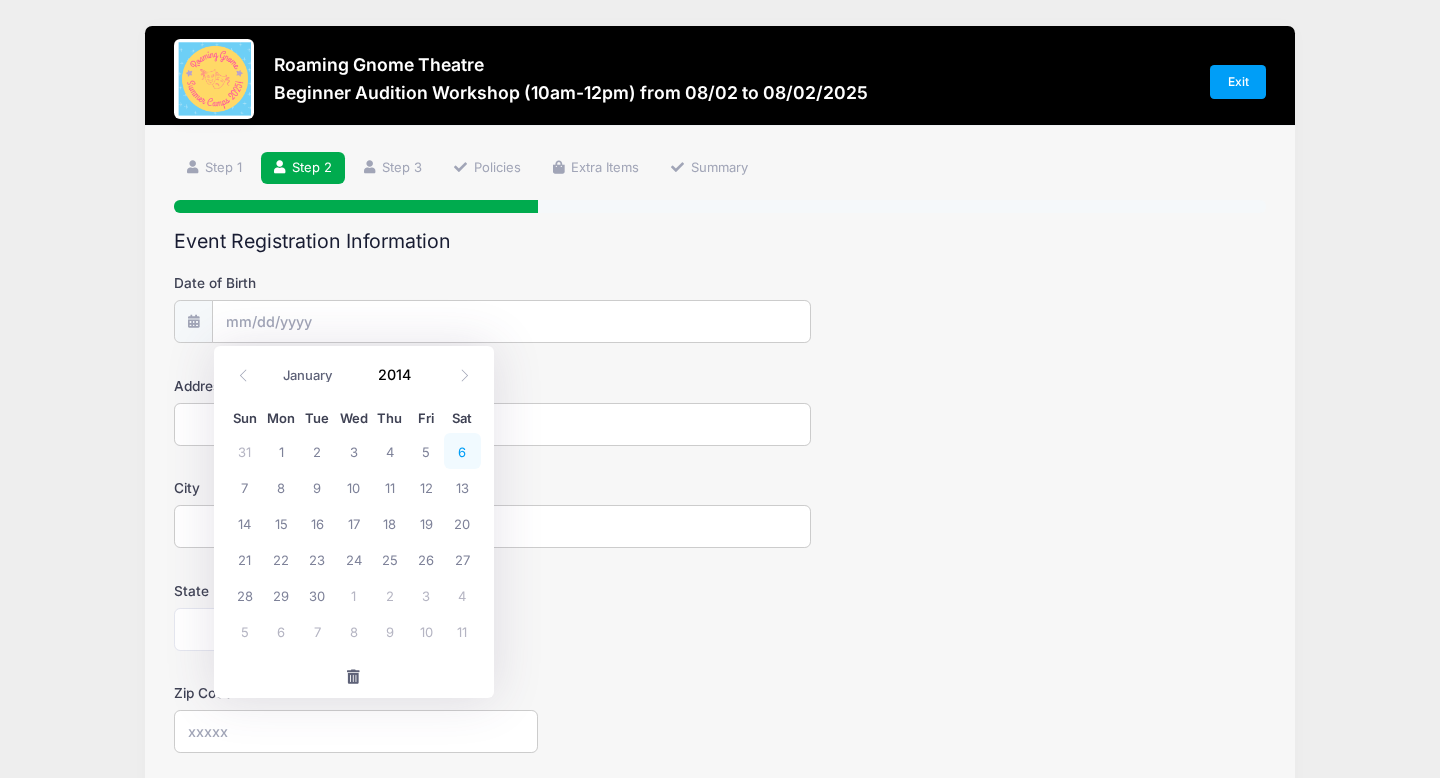 click on "6" at bounding box center (462, 451) 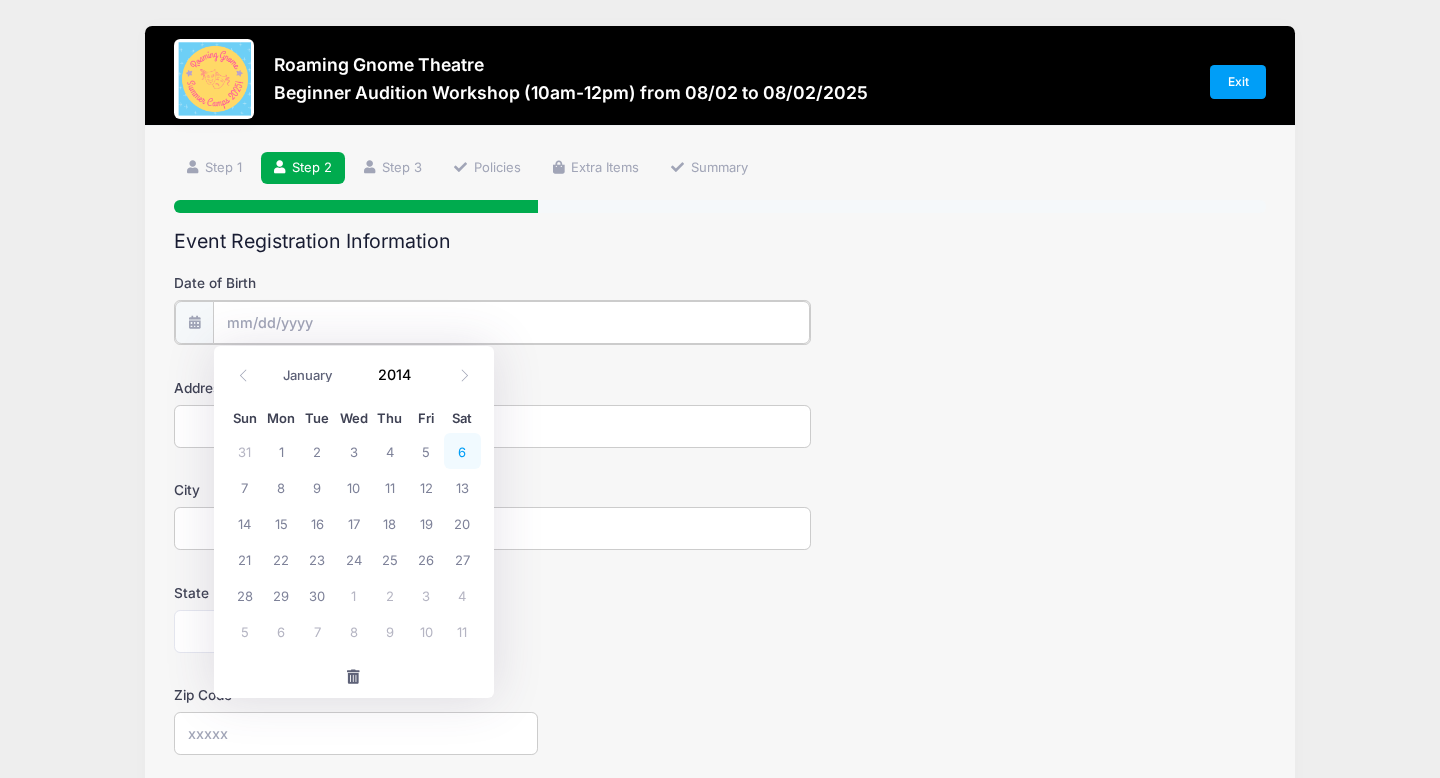 type on "[DATE]" 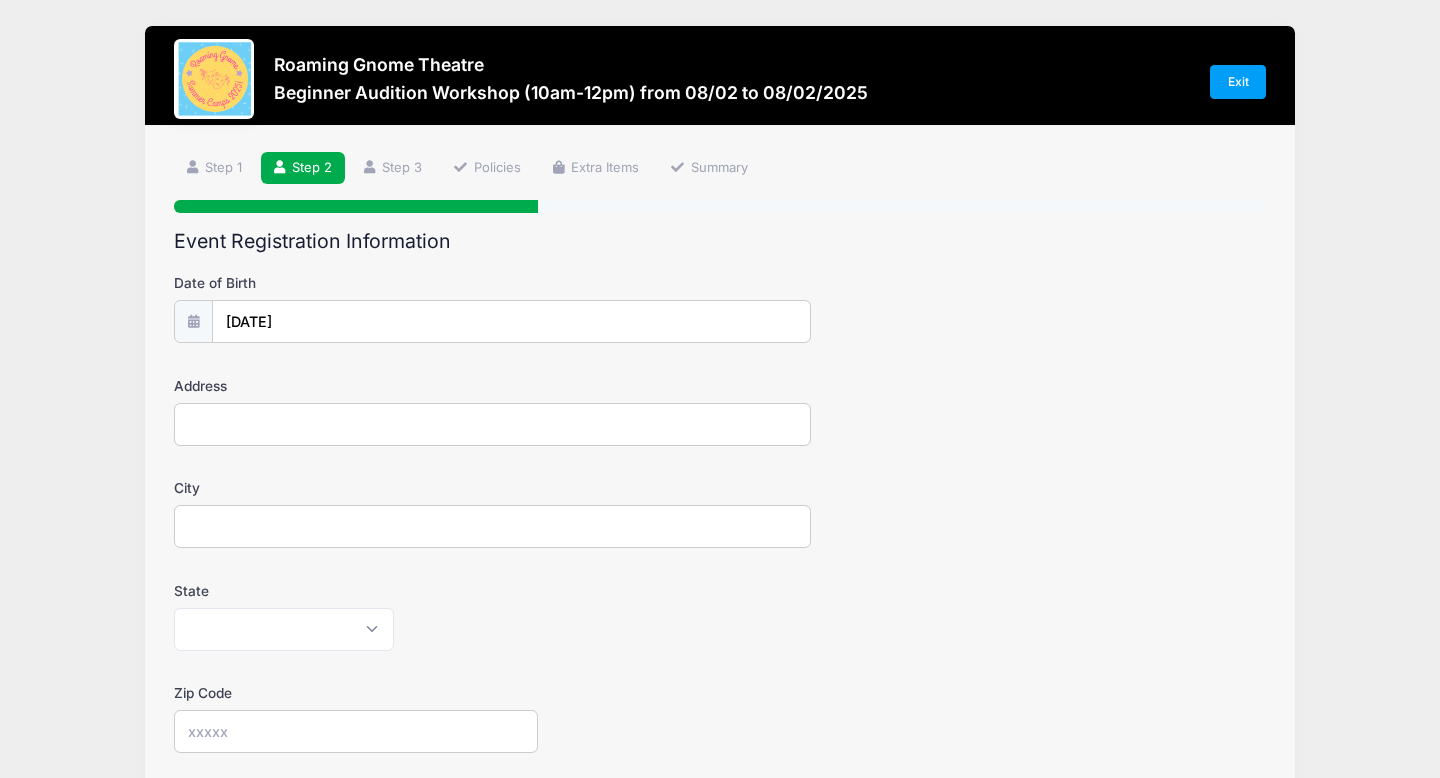 click on "Address" at bounding box center (492, 424) 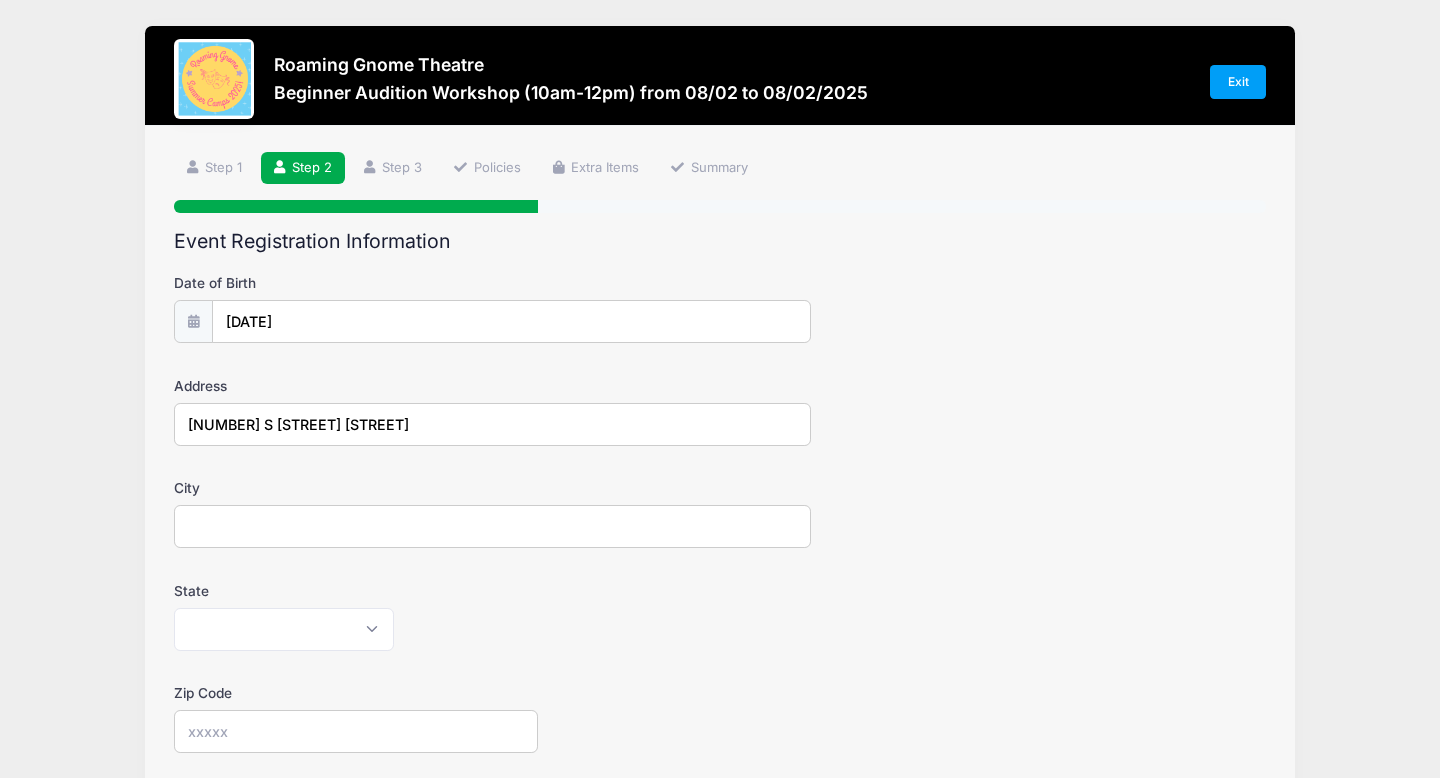 type on "[NUMBER] S [STREET] [STREET]" 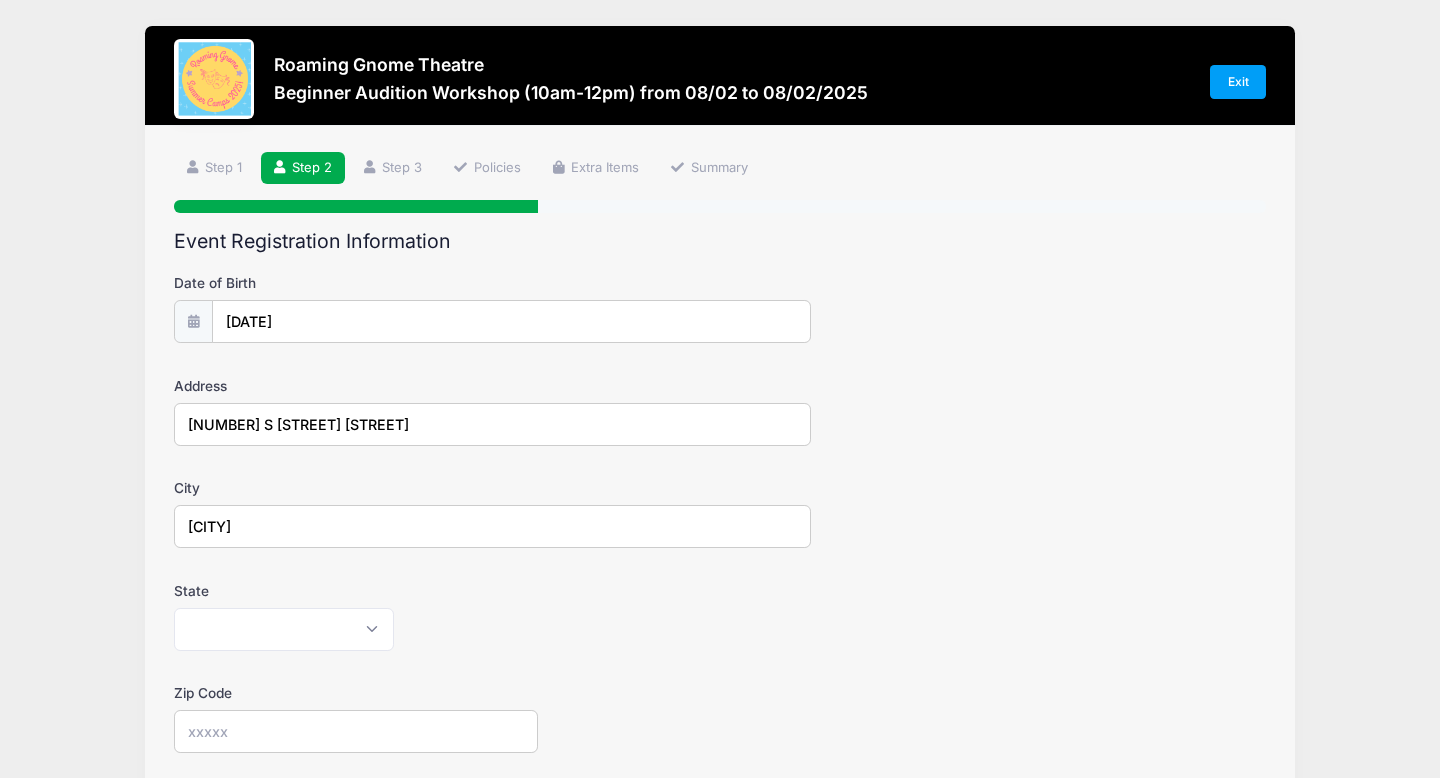 type on "[CITY]" 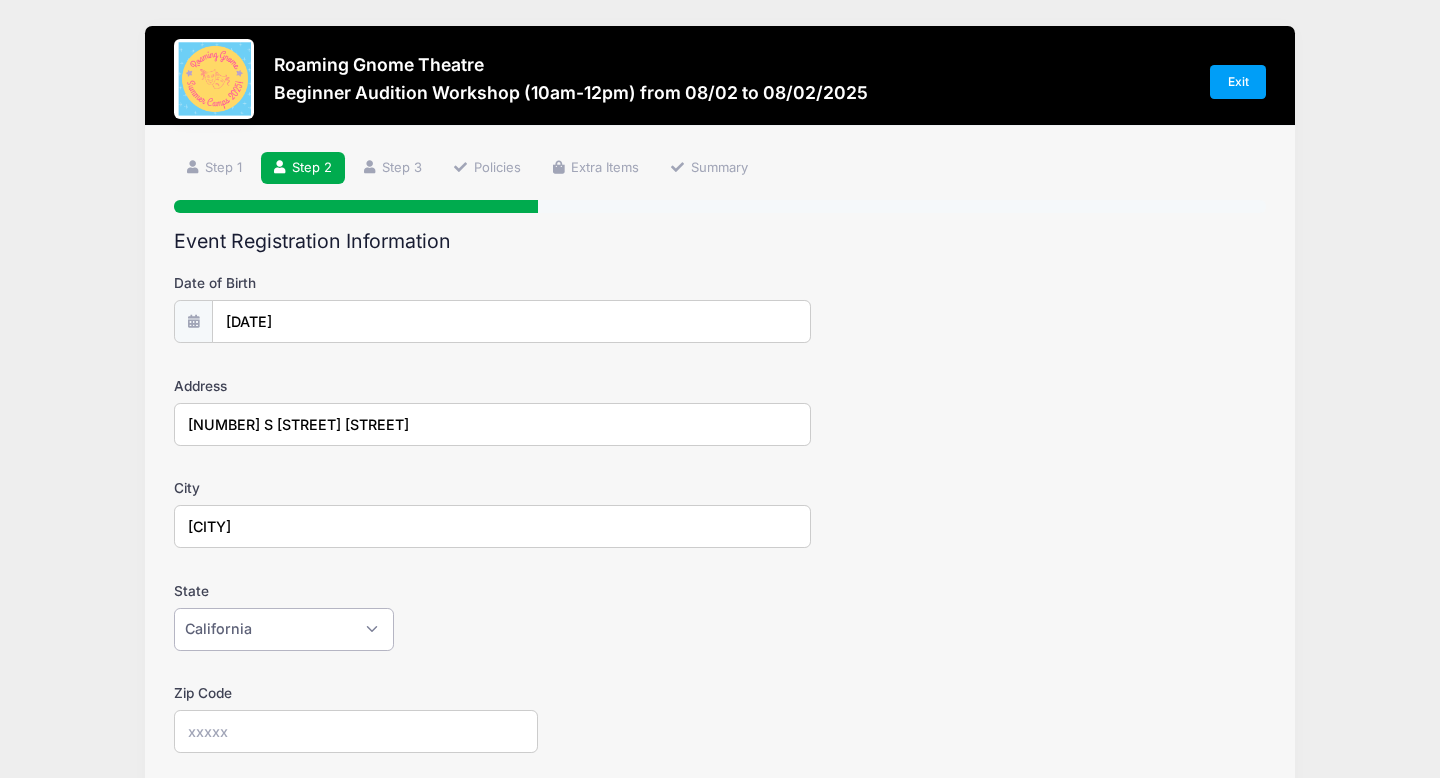 select on "CO" 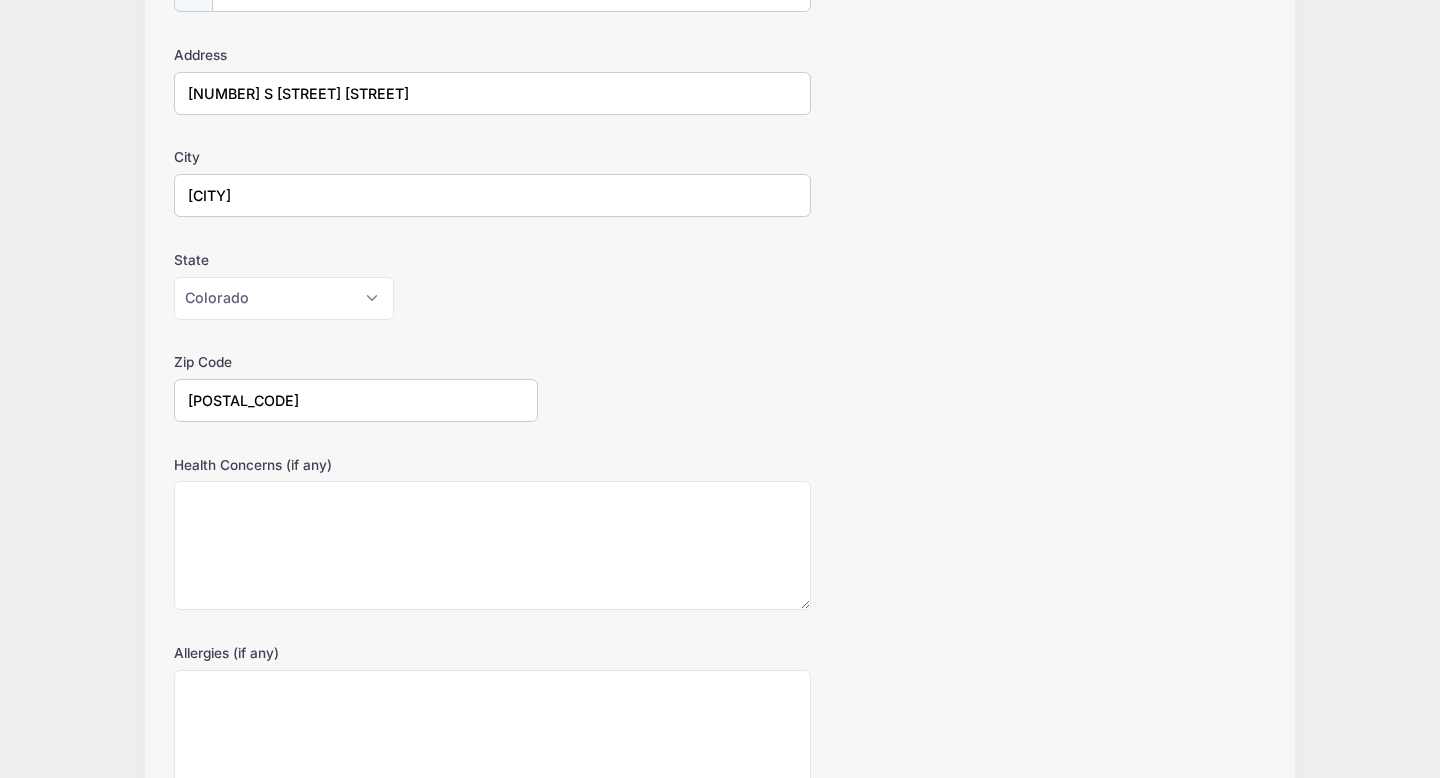 scroll, scrollTop: 534, scrollLeft: 0, axis: vertical 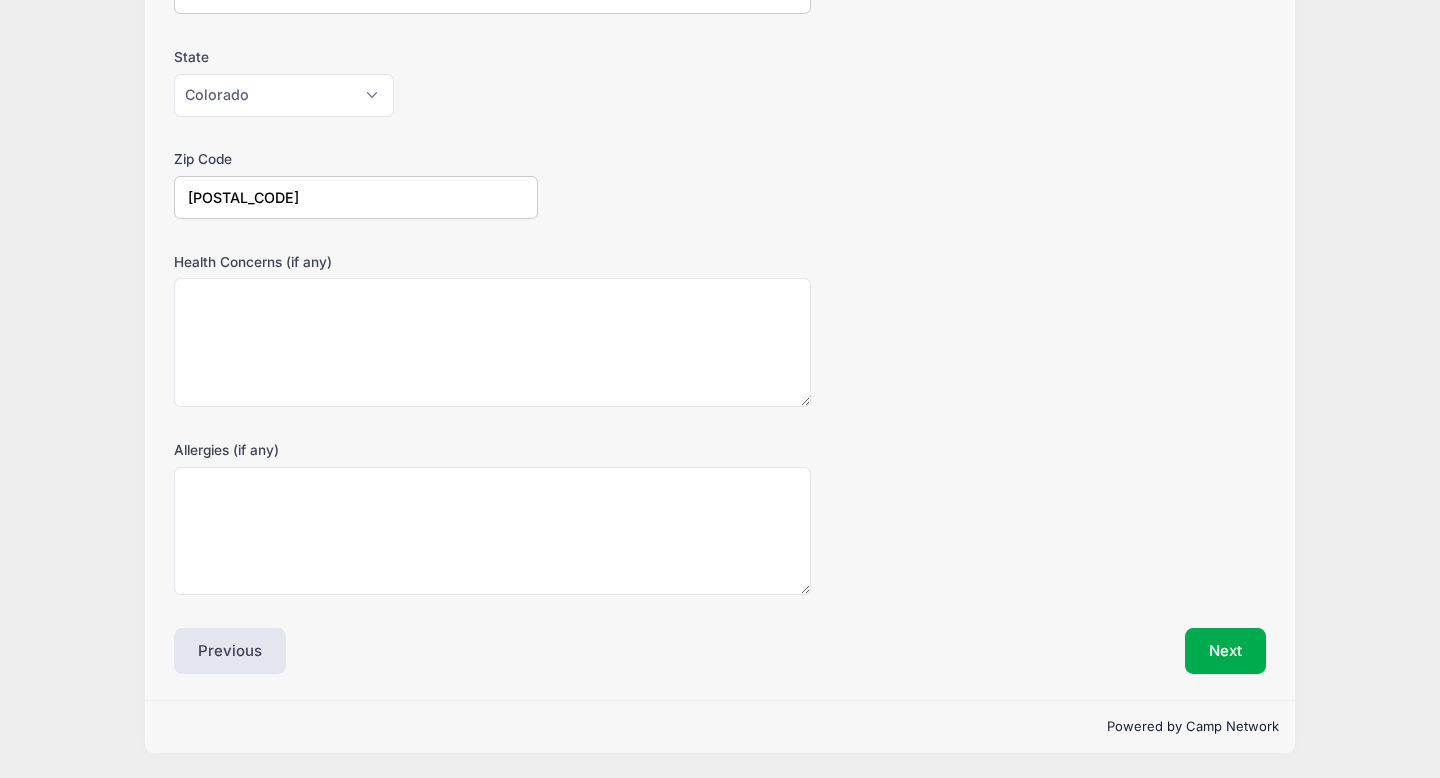type on "[POSTAL_CODE]" 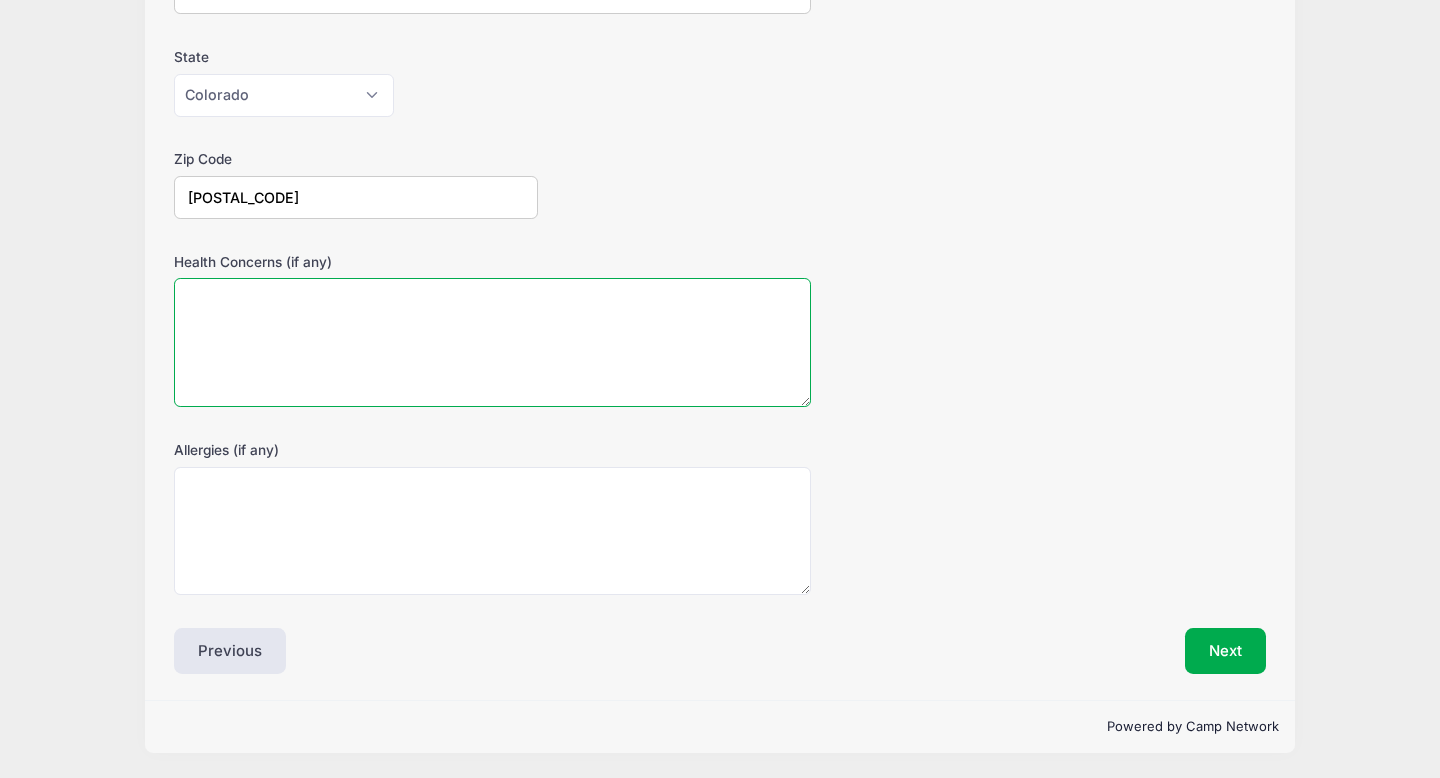 click on "Health Concerns (if any)" at bounding box center (492, 342) 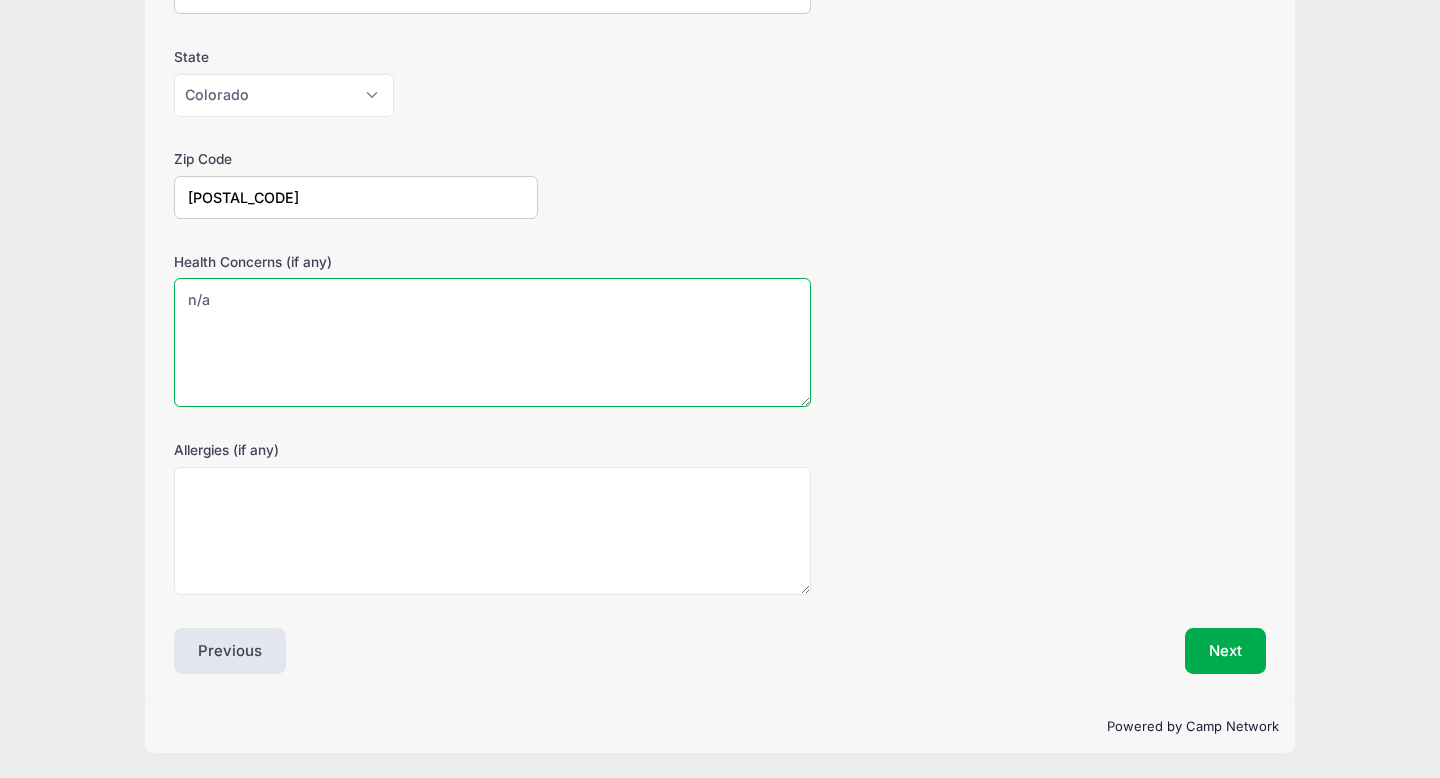 type on "n/a" 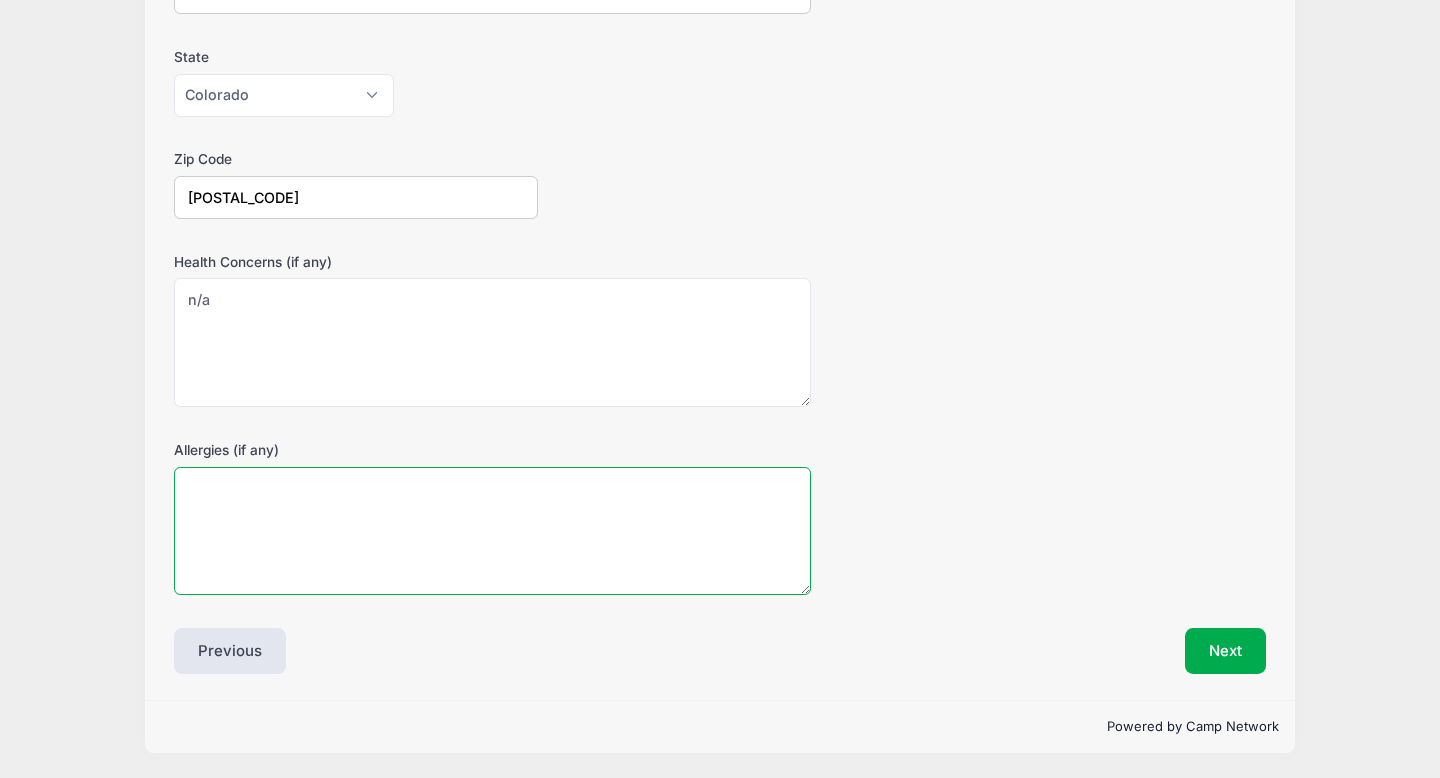 click on "Allergies (if any)" at bounding box center [492, 531] 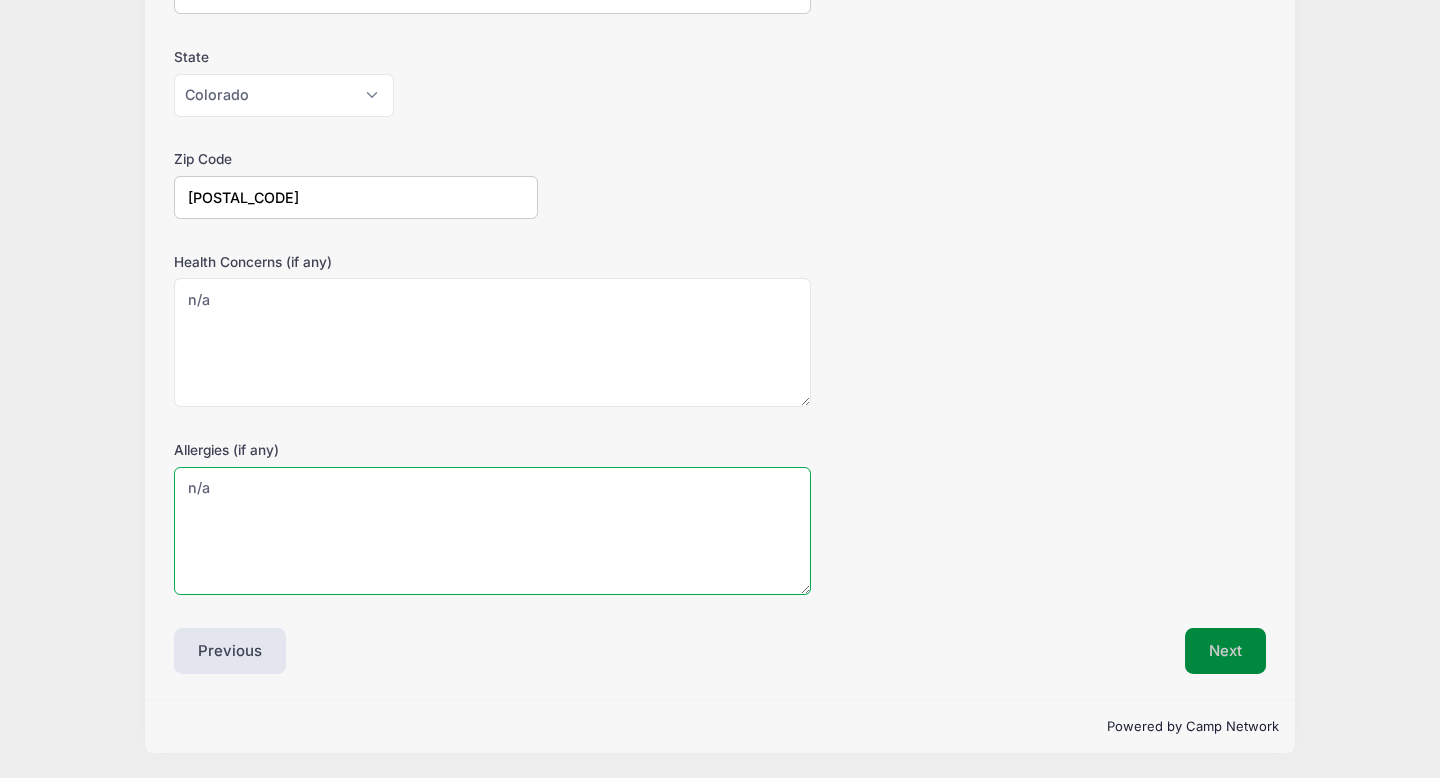 type on "n/a" 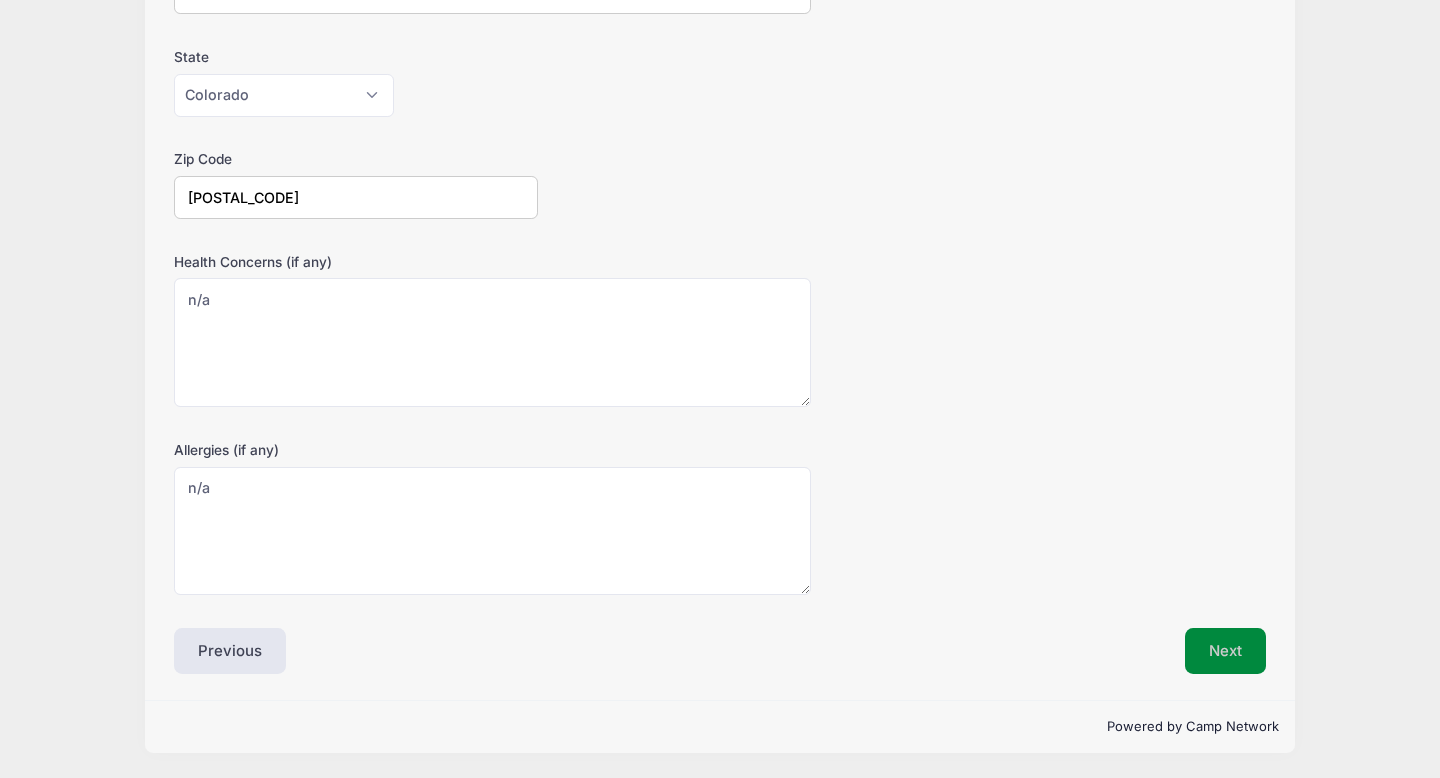 click on "Next" at bounding box center [1225, 651] 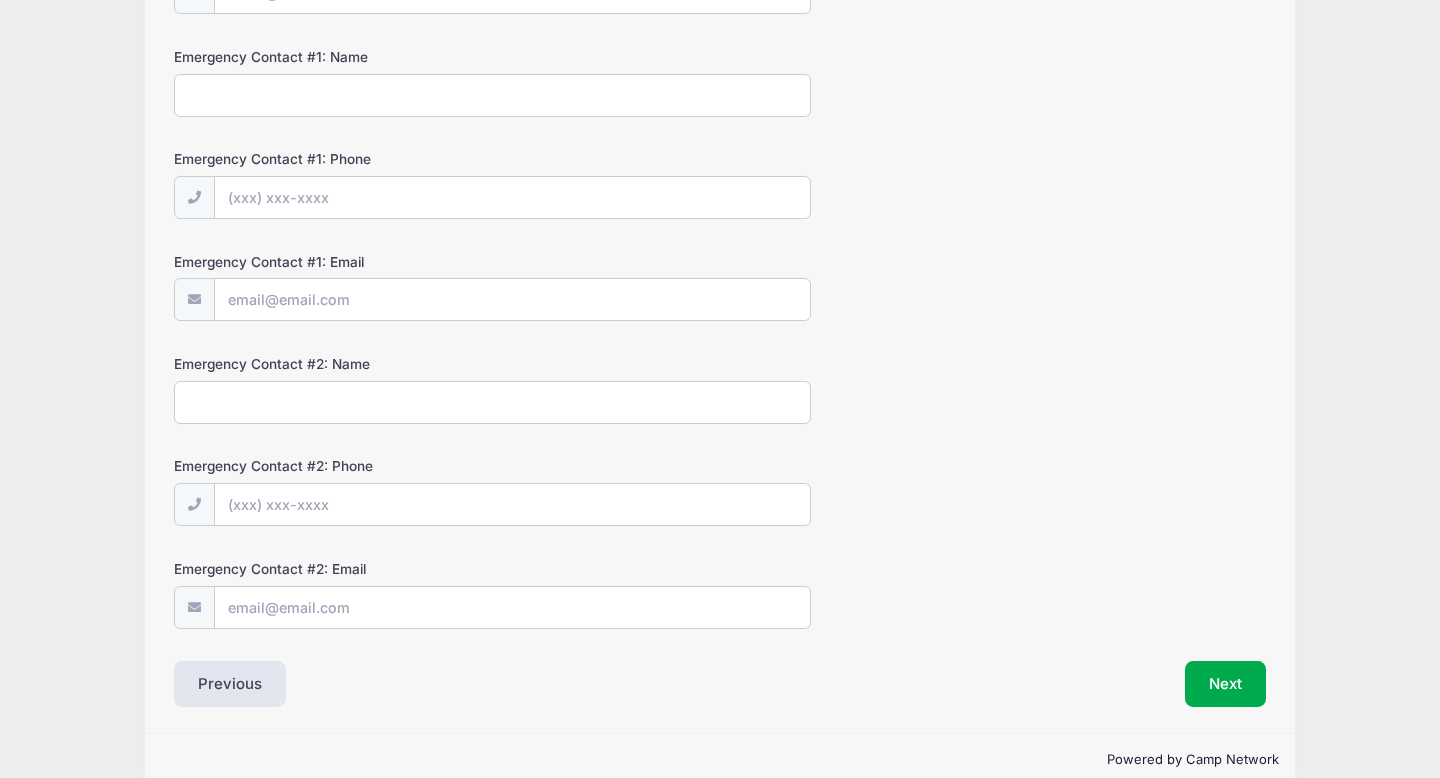 scroll, scrollTop: 210, scrollLeft: 0, axis: vertical 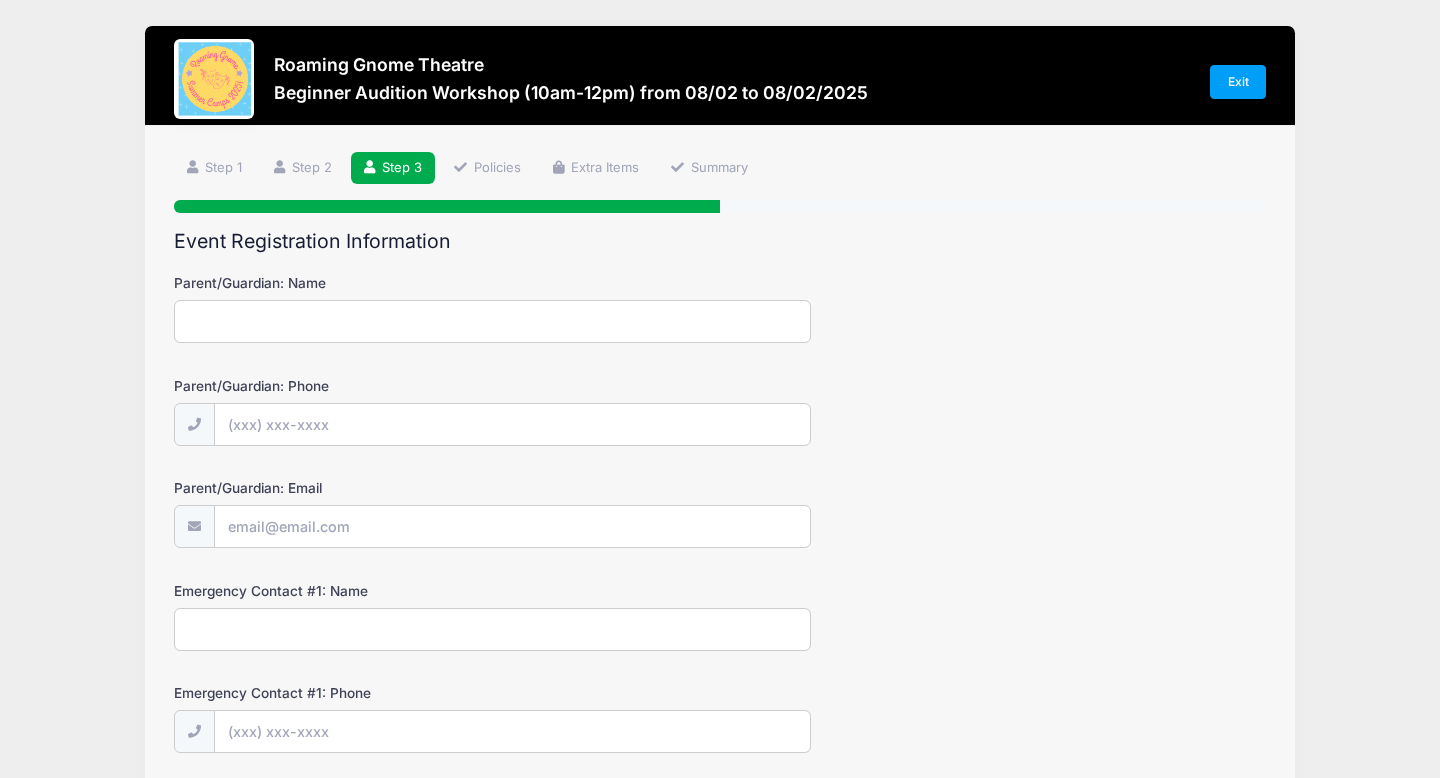 click on "Parent/Guardian: Name
Parent/Guardian: Phone
Parent/Guardian: Email
Emergency Contact #1: Name" at bounding box center (720, 717) 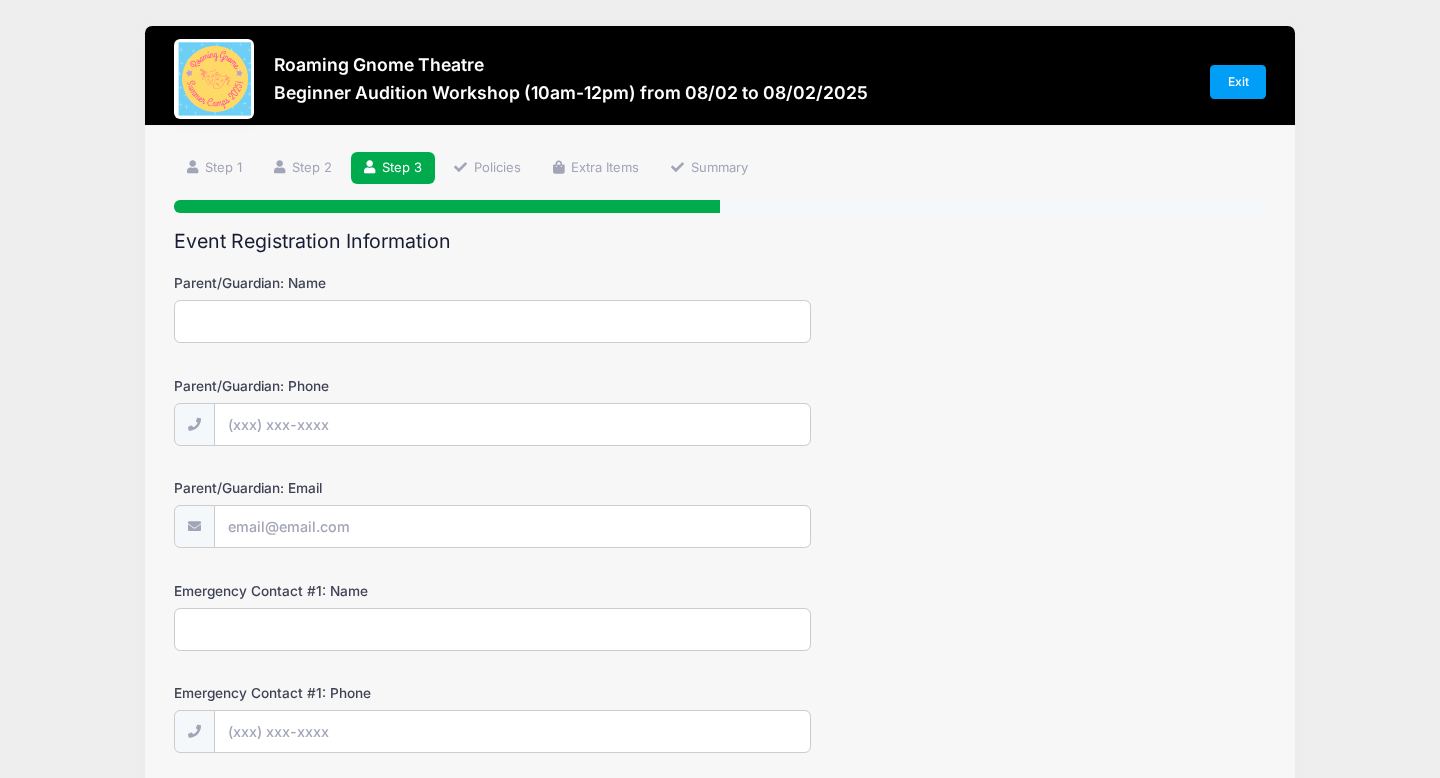 click on "Parent/Guardian: Name" at bounding box center [492, 321] 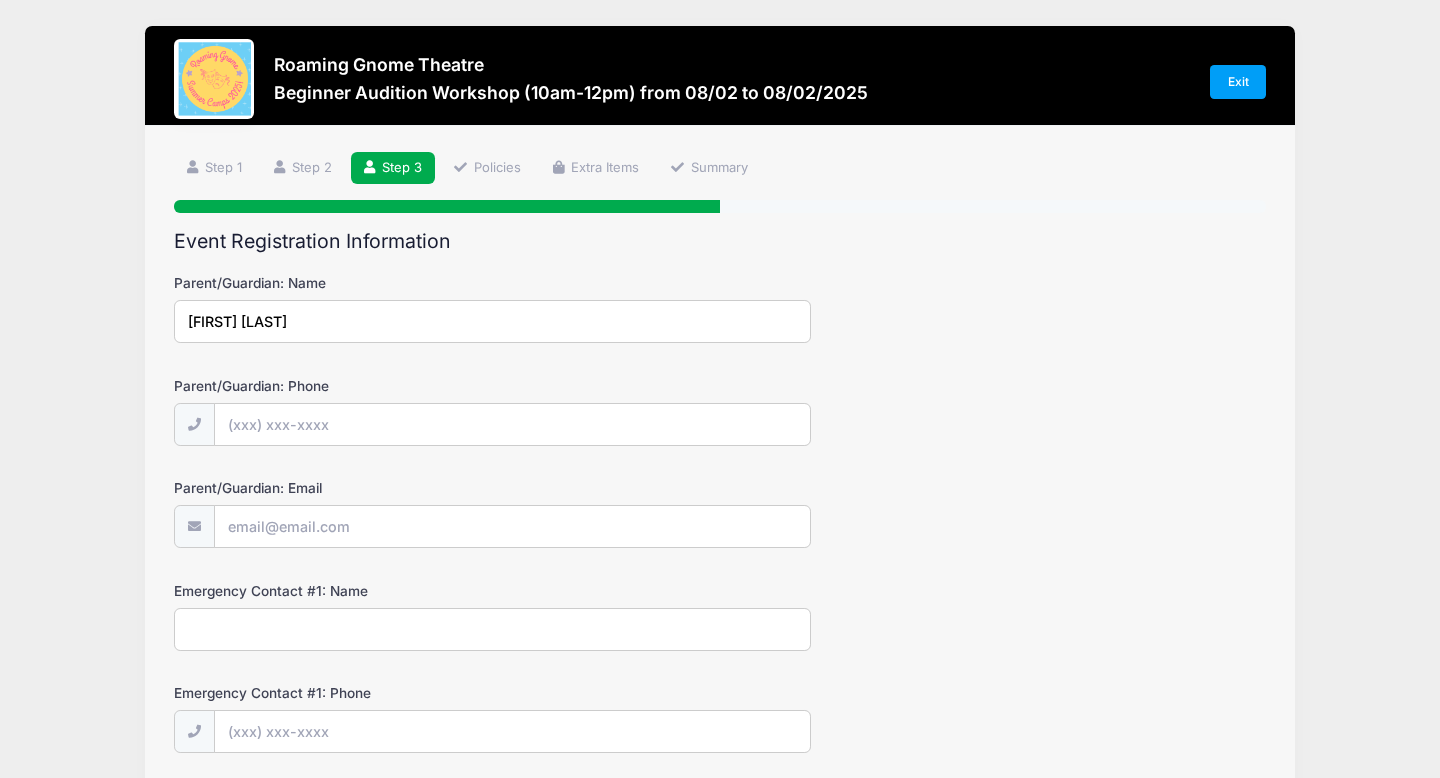 type on "[FIRST] [LAST]" 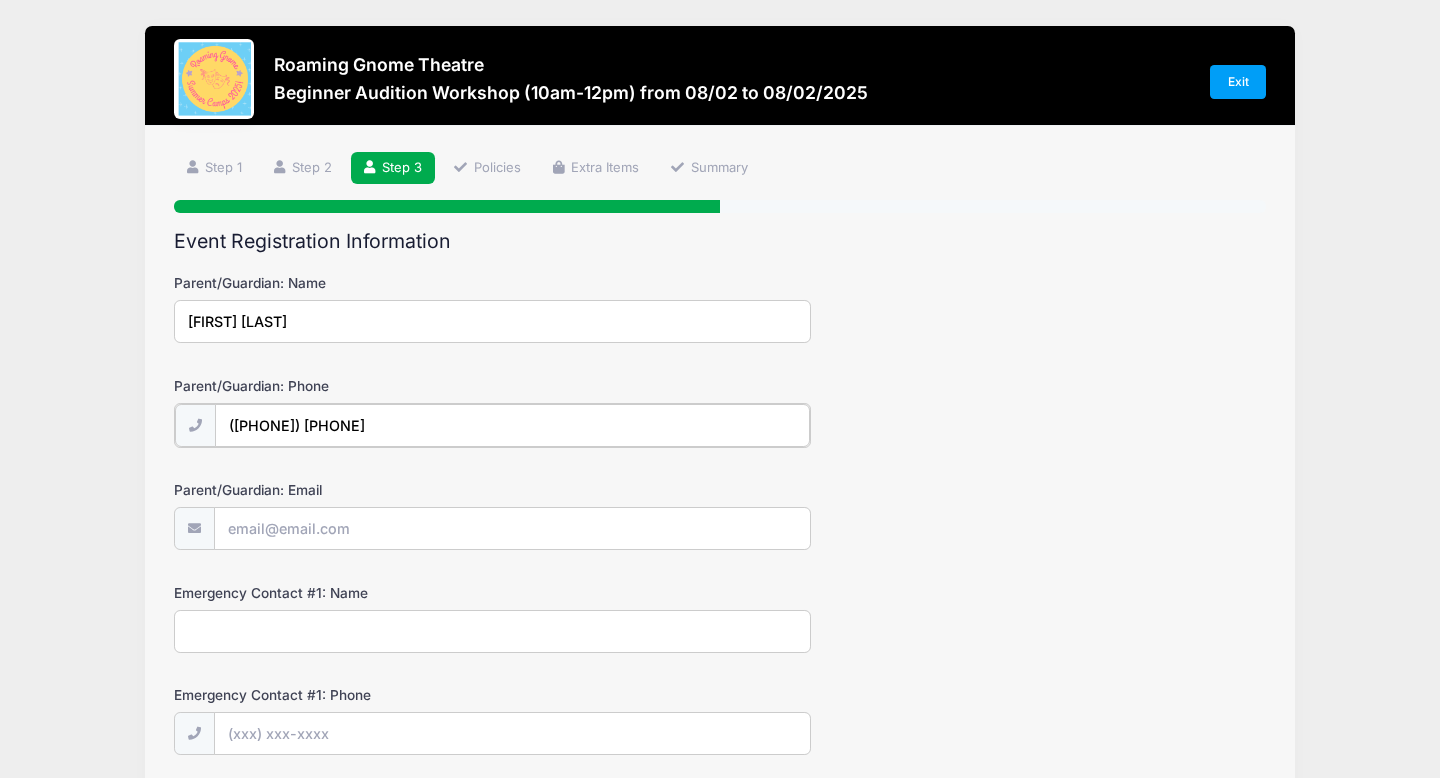 type on "([PHONE]) [PHONE]" 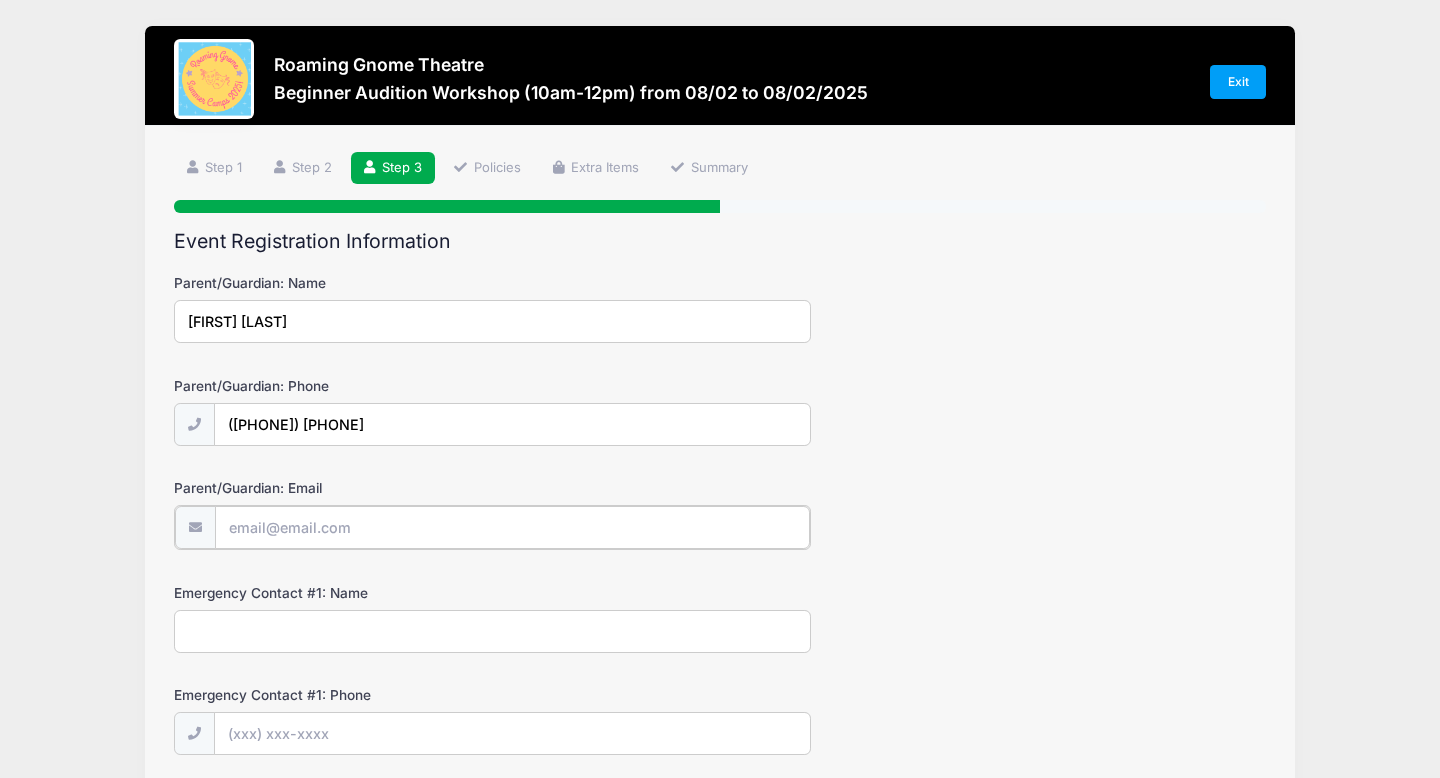 click on "Parent/Guardian: Email" at bounding box center (512, 527) 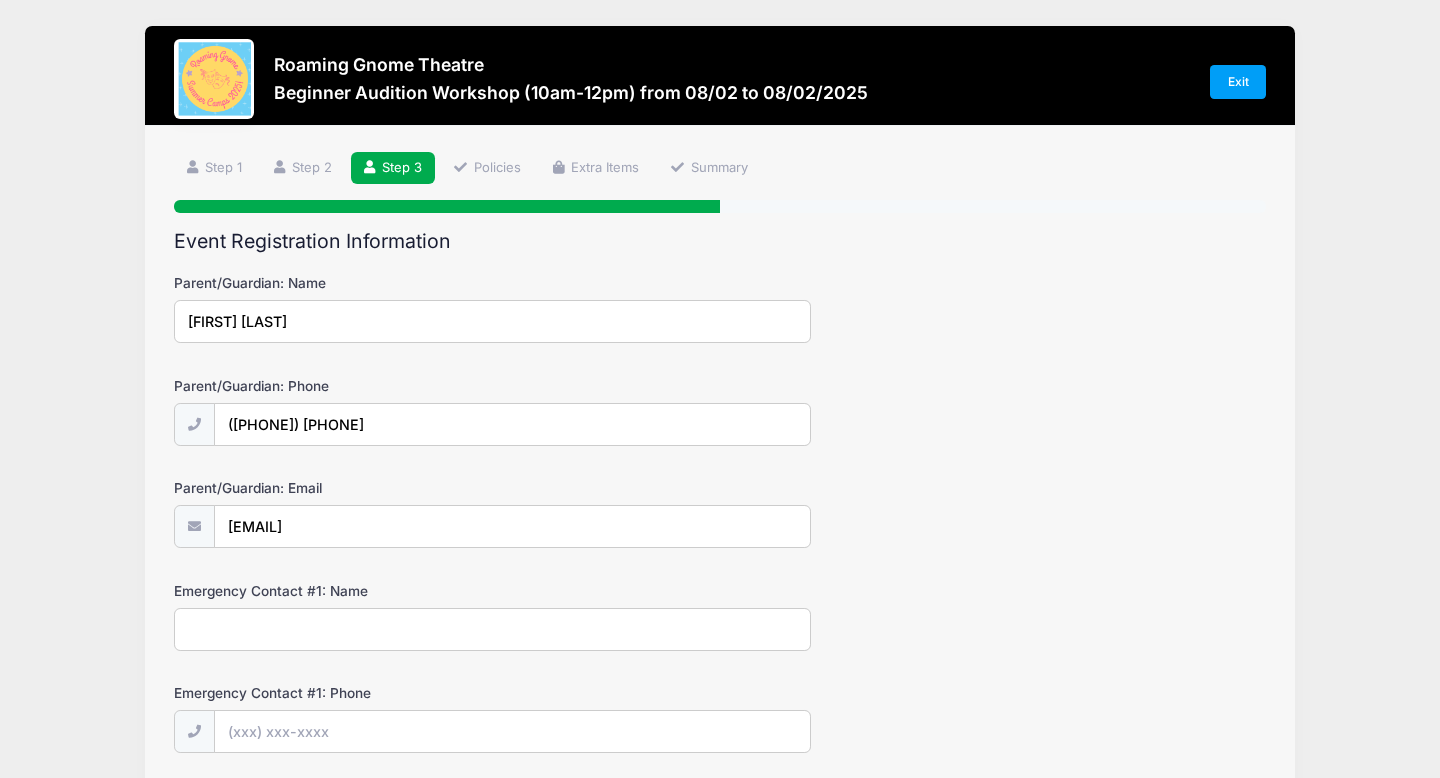 type on "[EMAIL]" 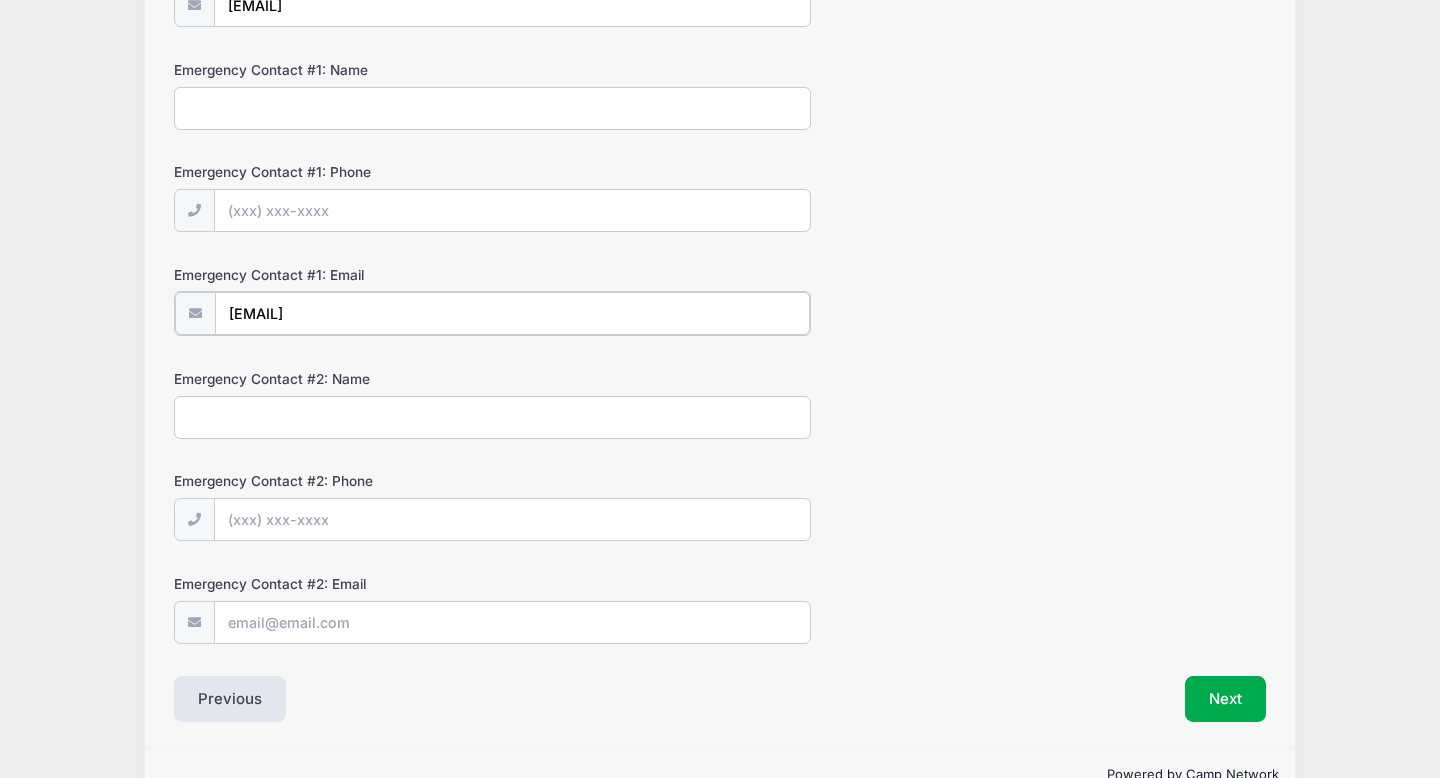 scroll, scrollTop: 523, scrollLeft: 0, axis: vertical 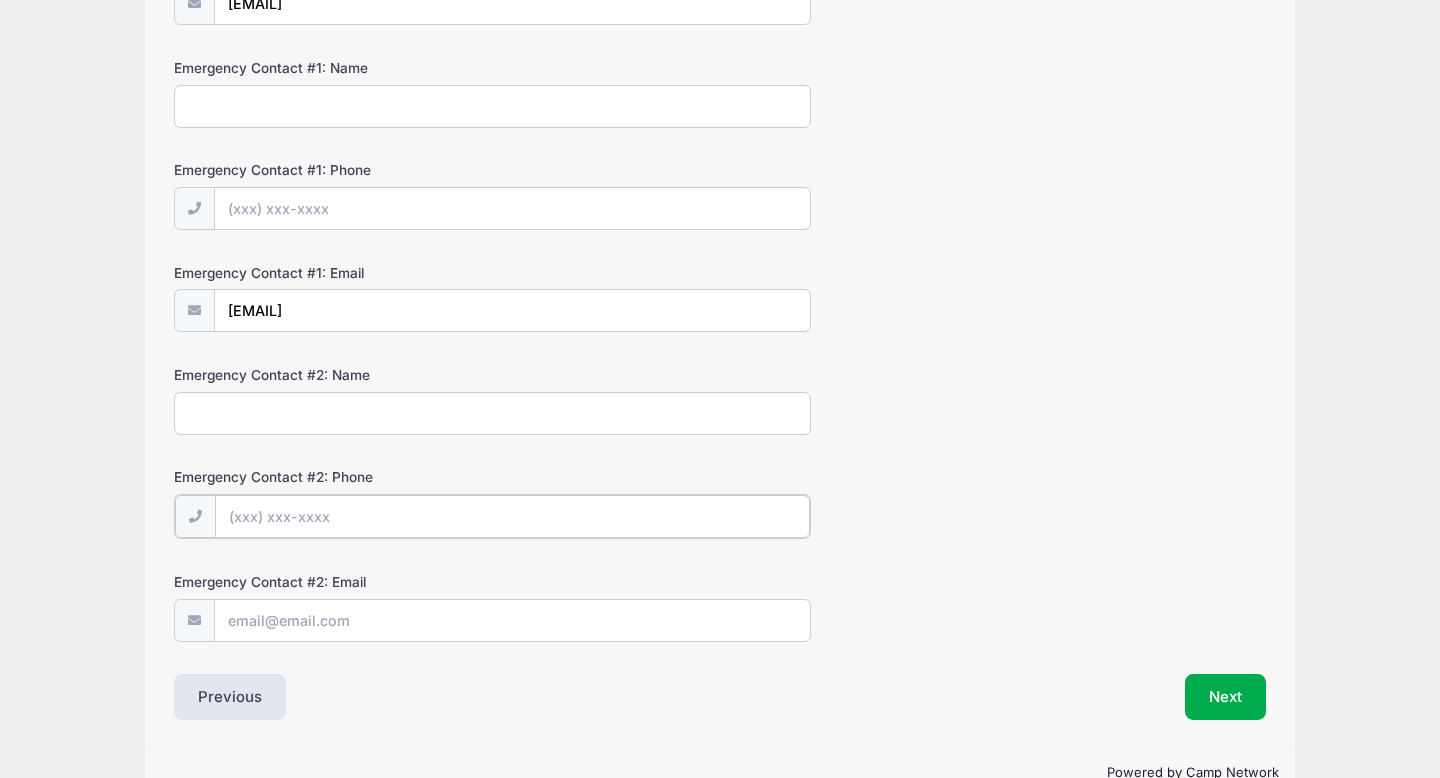 click on "Emergency Contact #2: Phone" at bounding box center [512, 516] 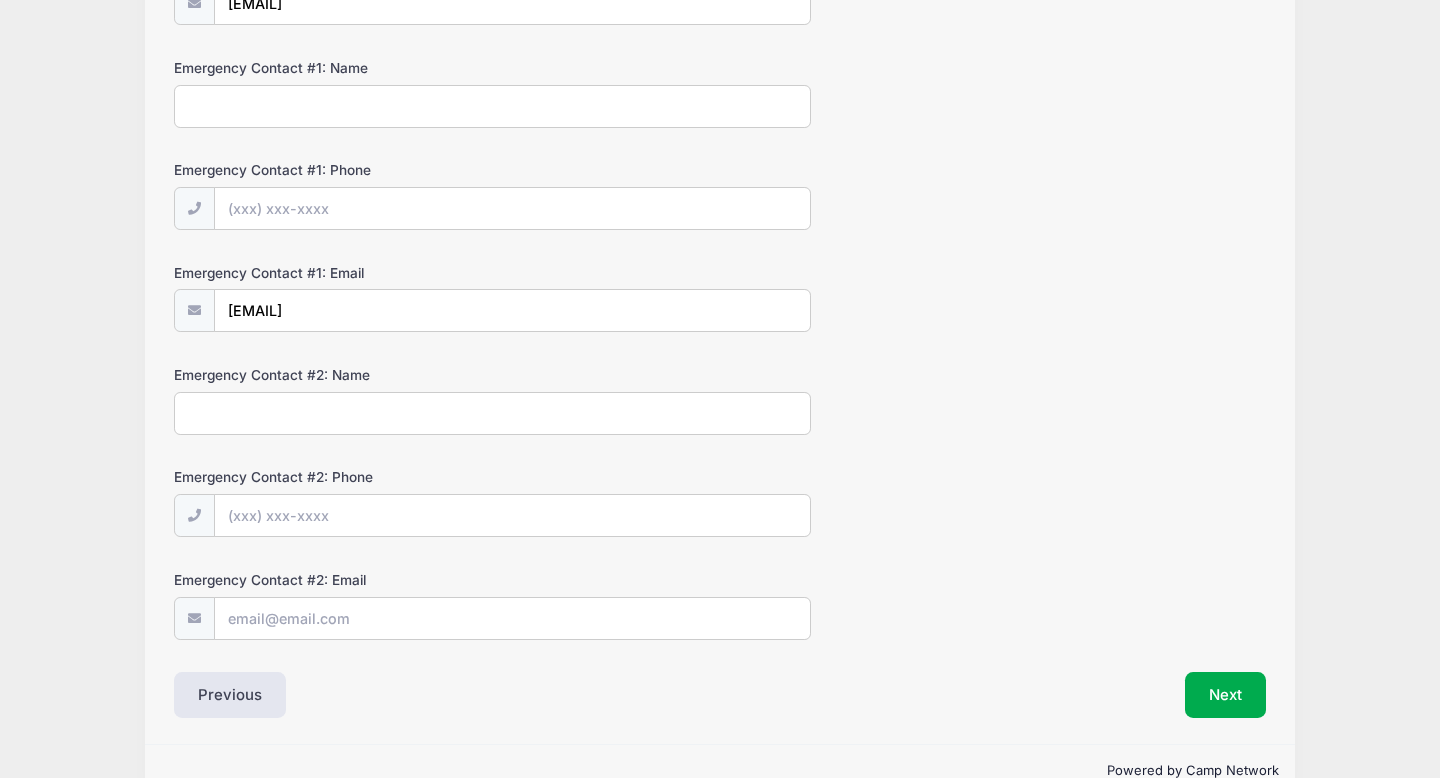 click on "Emergency Contact #2: Name" at bounding box center [492, 413] 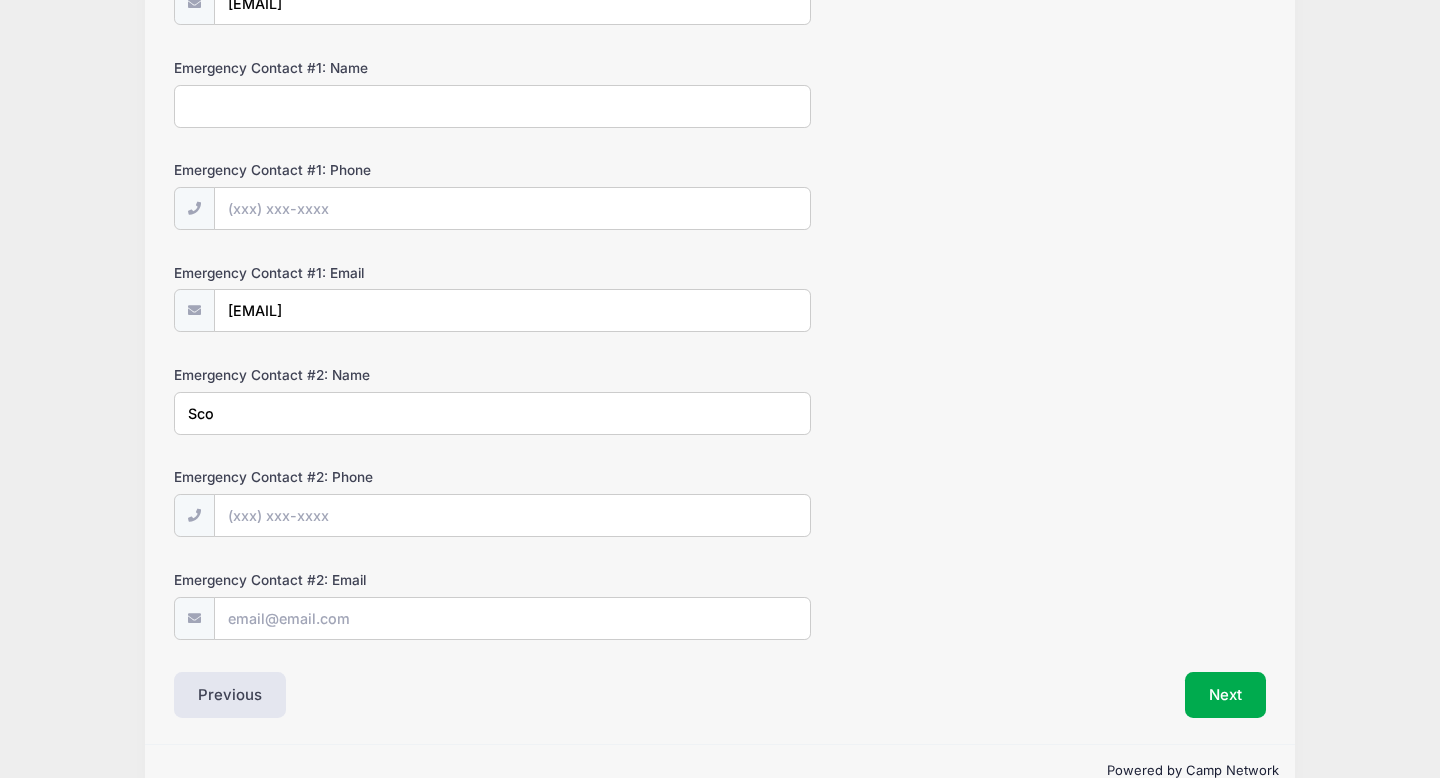 type on "Sco" 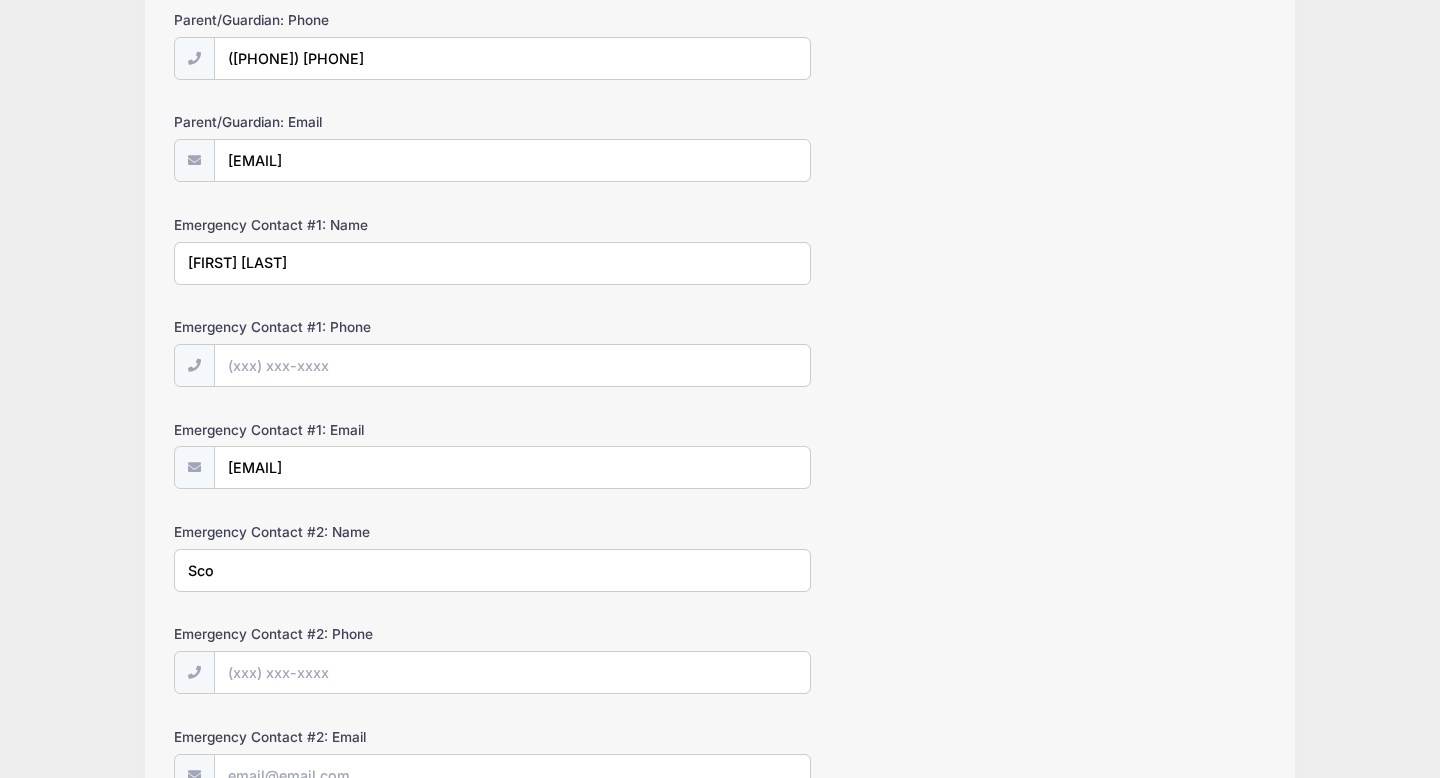 scroll, scrollTop: 342, scrollLeft: 0, axis: vertical 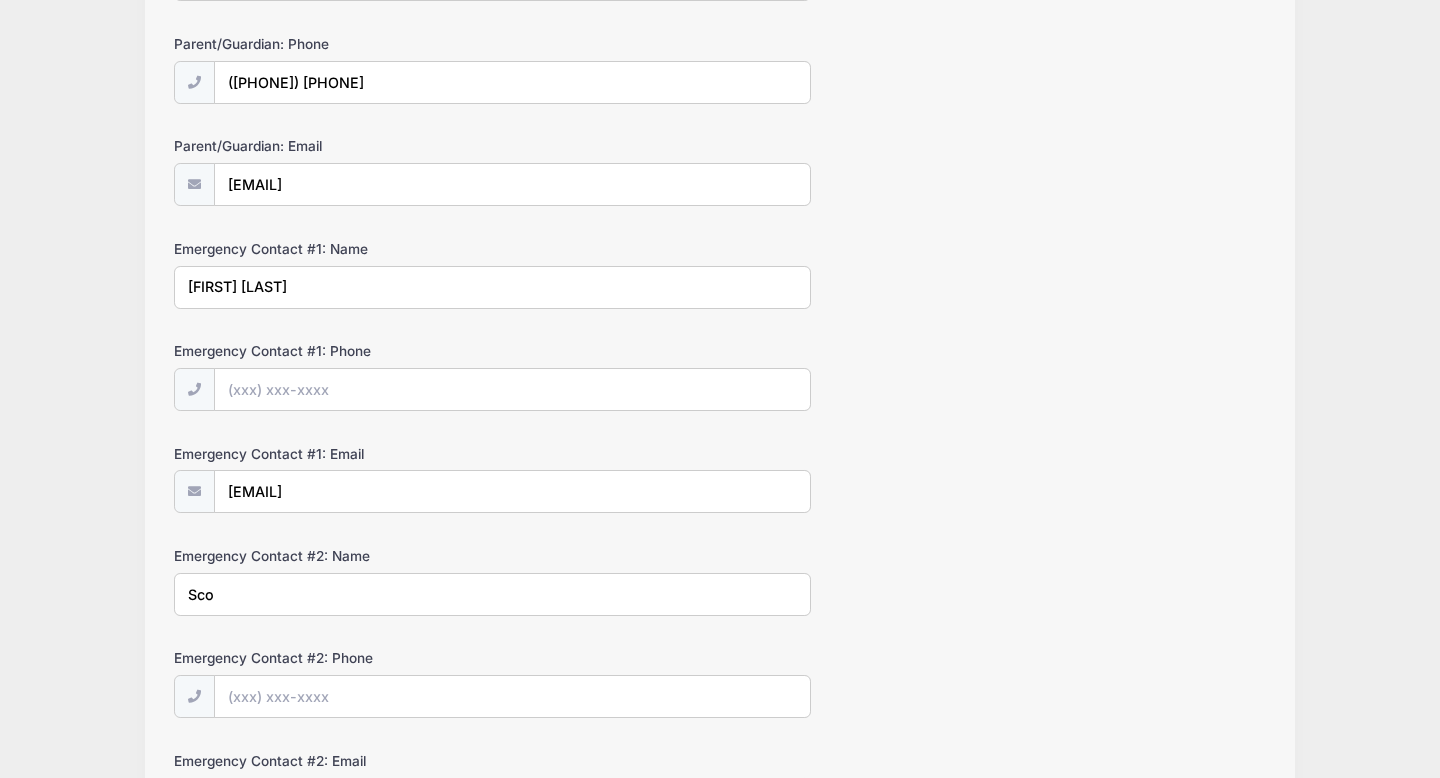 type on "[FIRST] [LAST]" 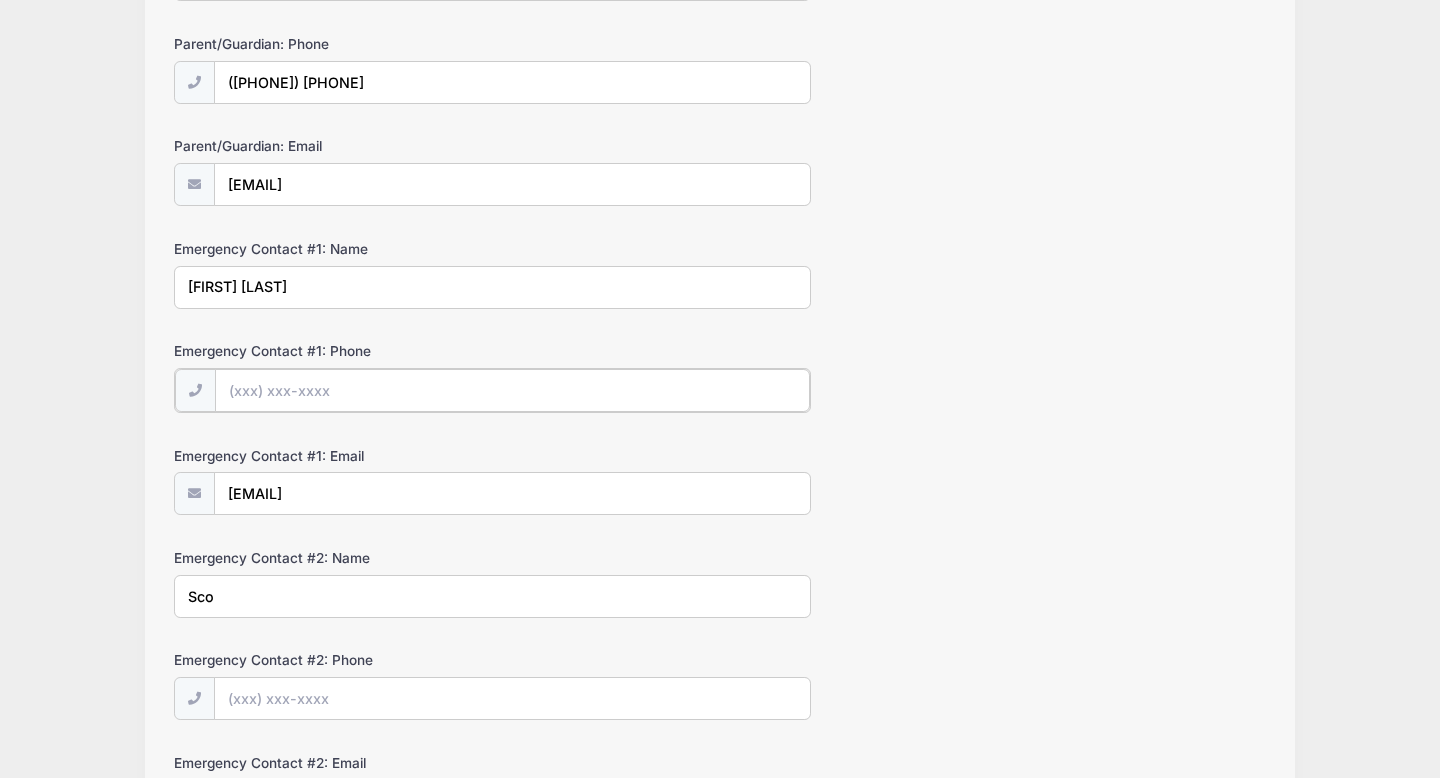 click on "Emergency Contact #1: Phone" at bounding box center (512, 390) 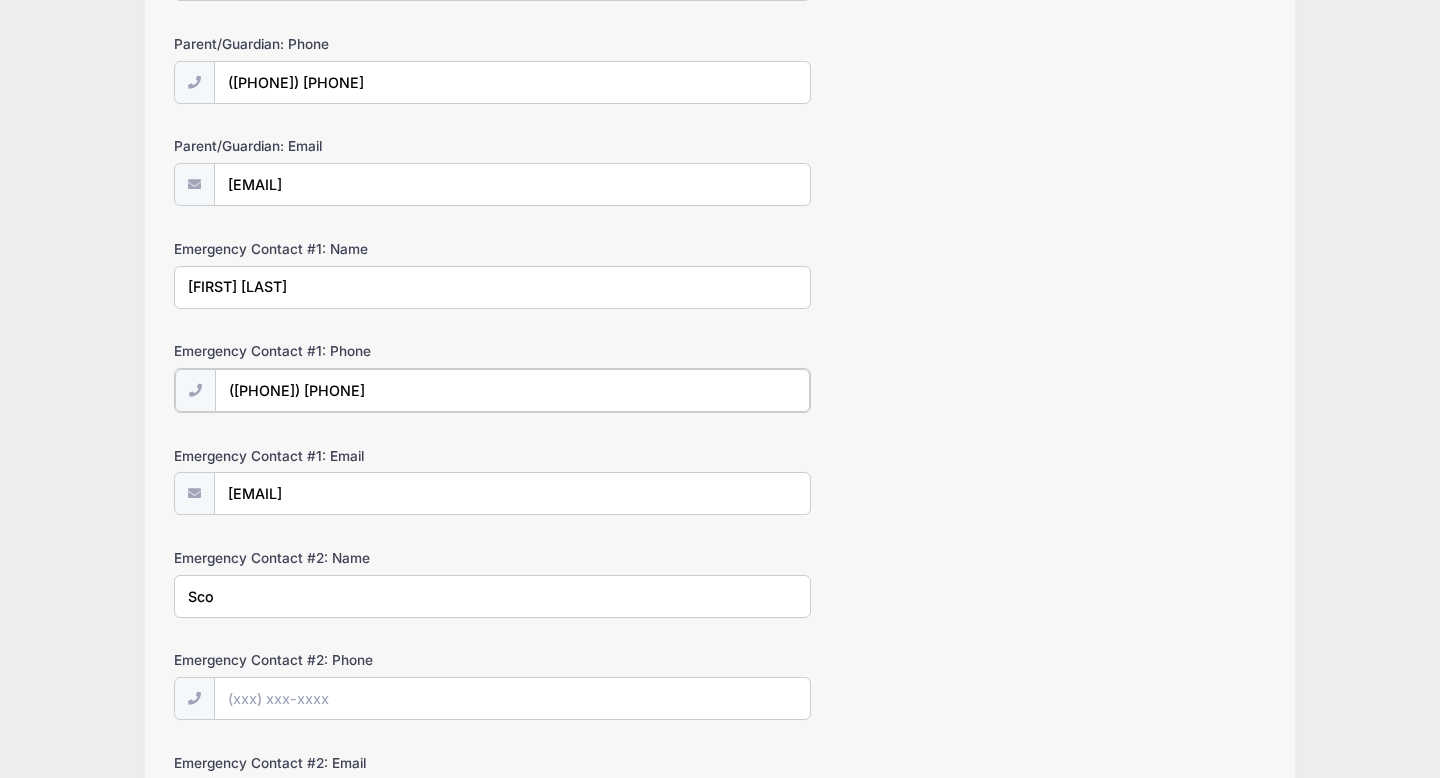 type on "([PHONE]) [PHONE]" 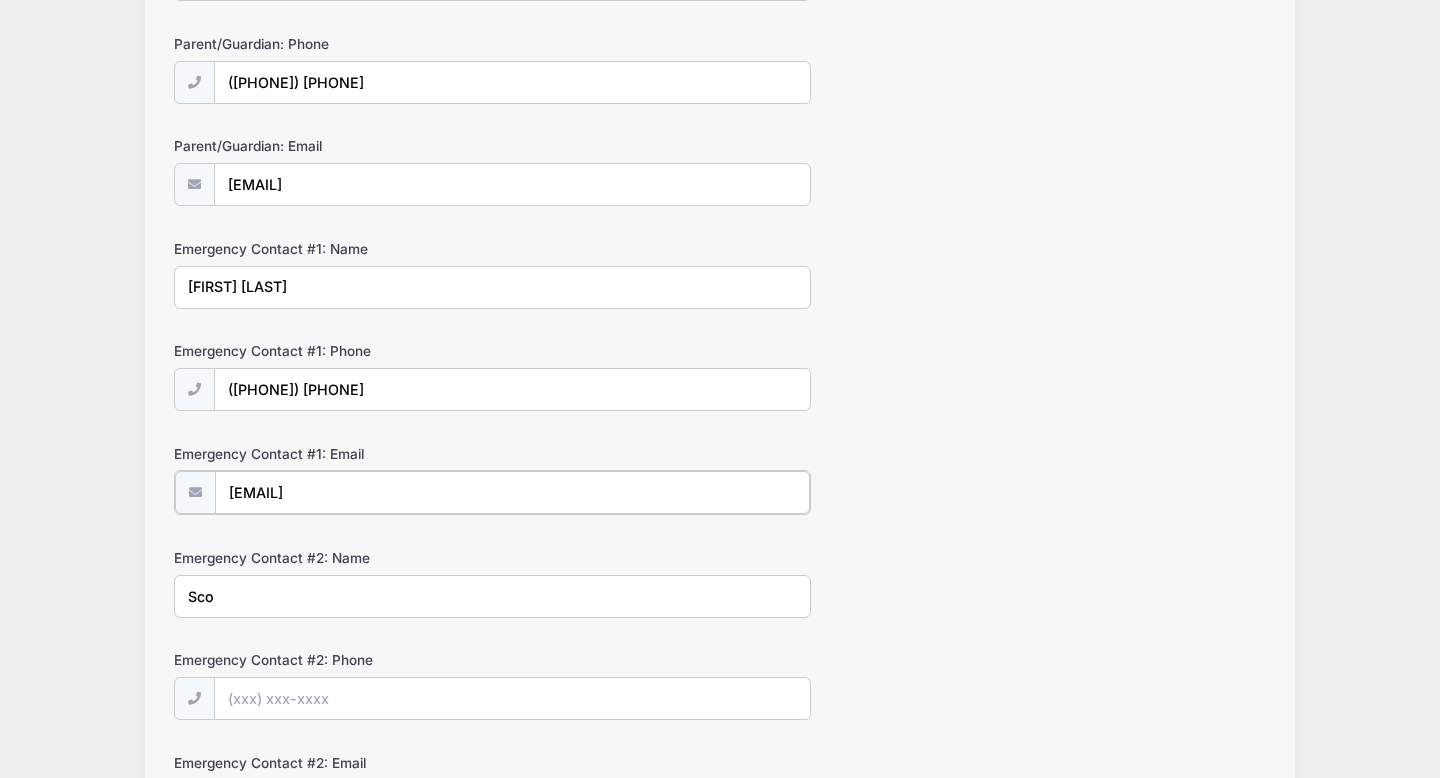 click on "[EMAIL]" at bounding box center [512, 492] 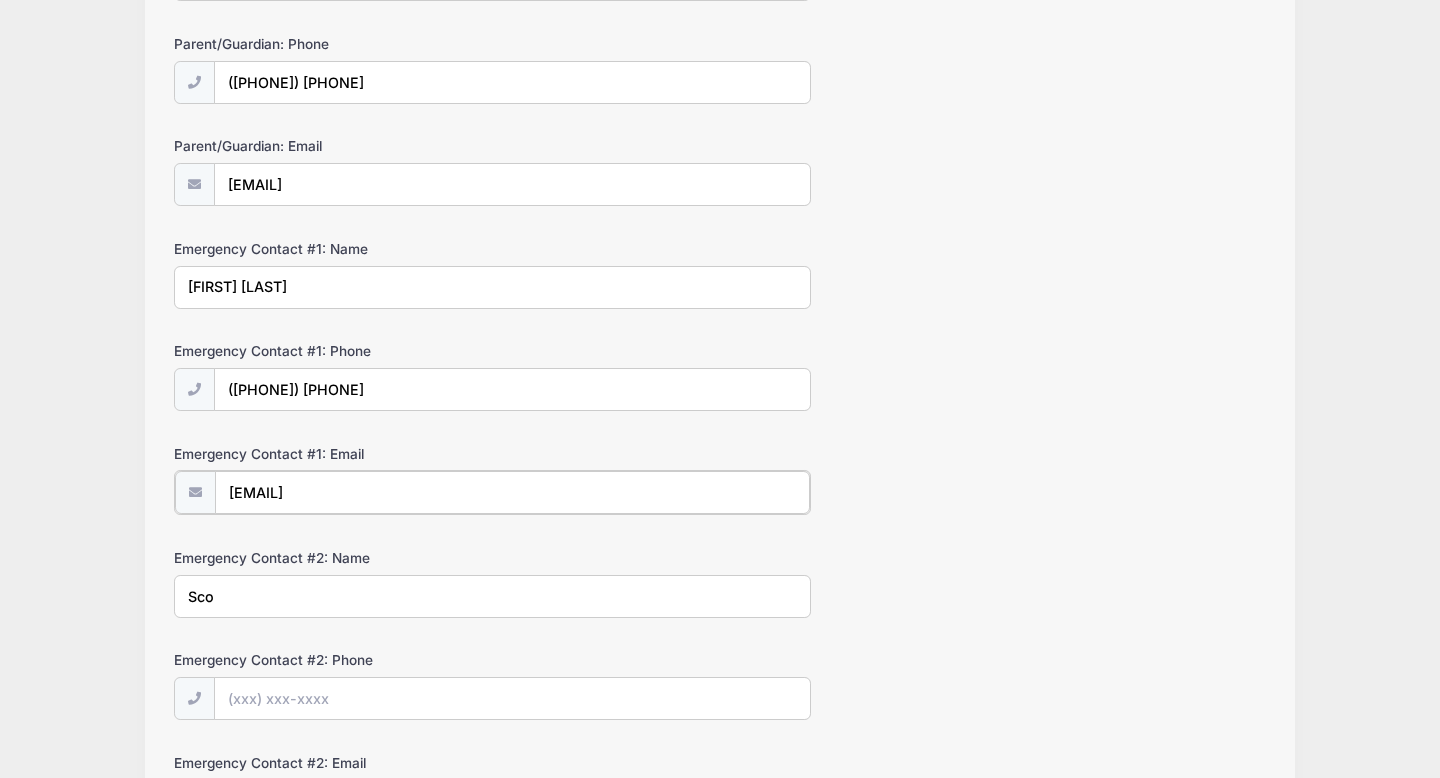drag, startPoint x: 408, startPoint y: 484, endPoint x: 145, endPoint y: 484, distance: 263 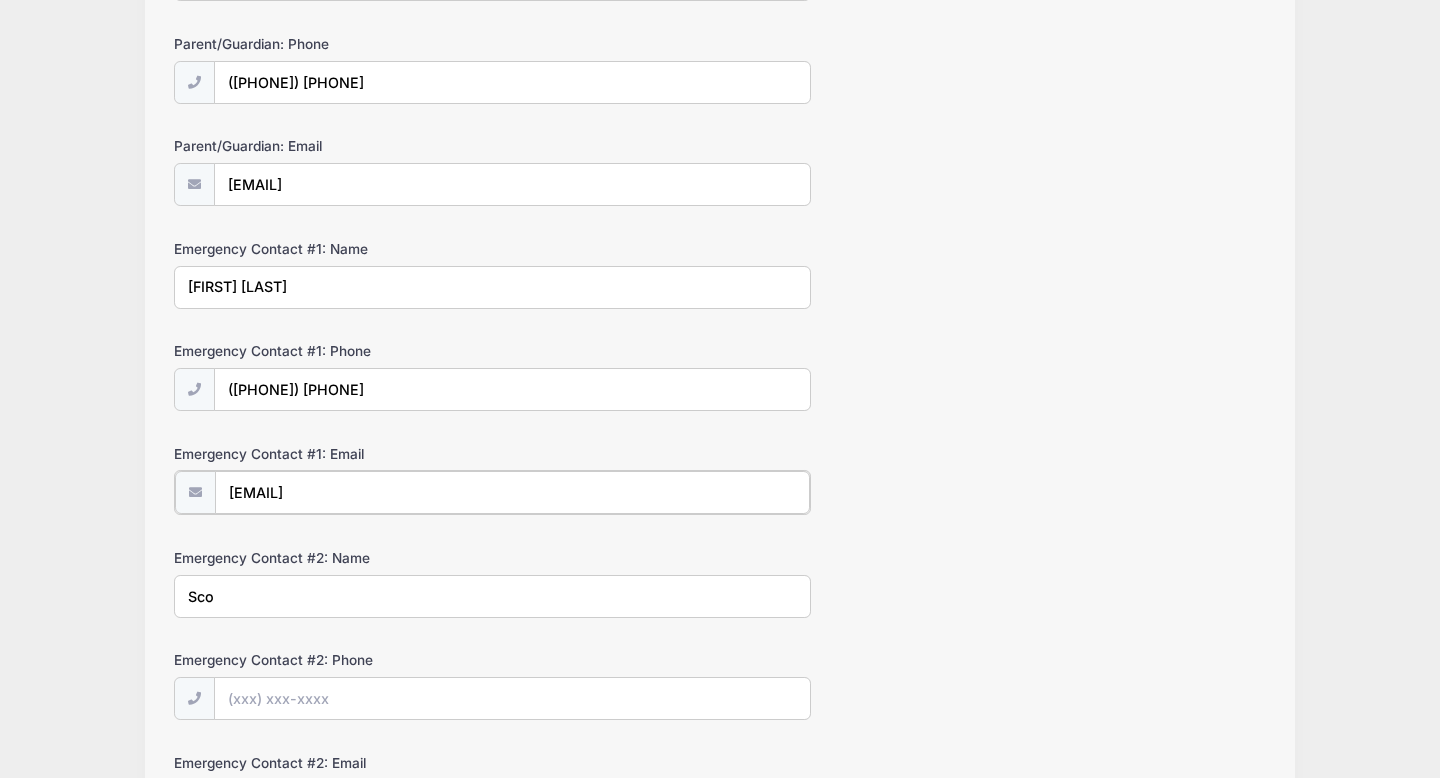 type on "[EMAIL]" 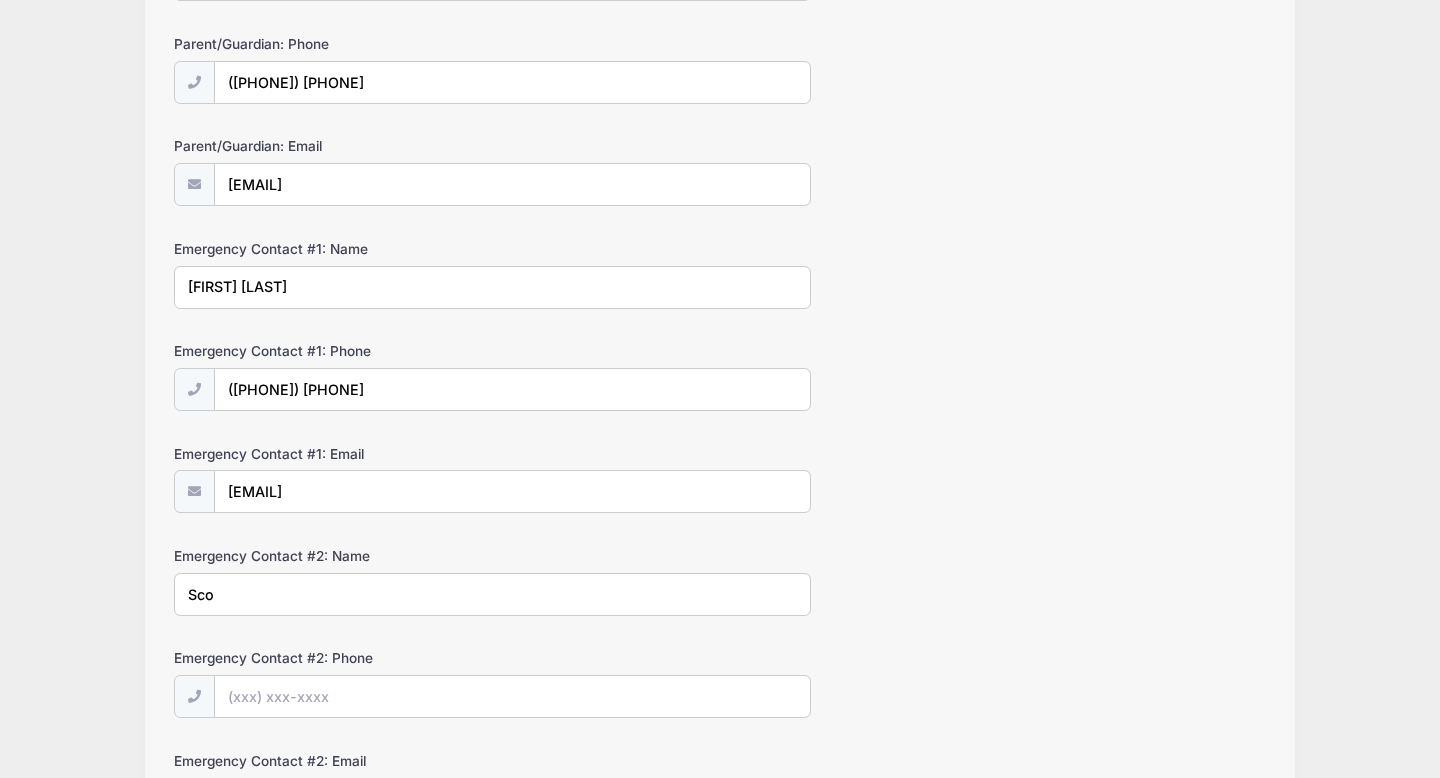 click on "Sco" at bounding box center [492, 594] 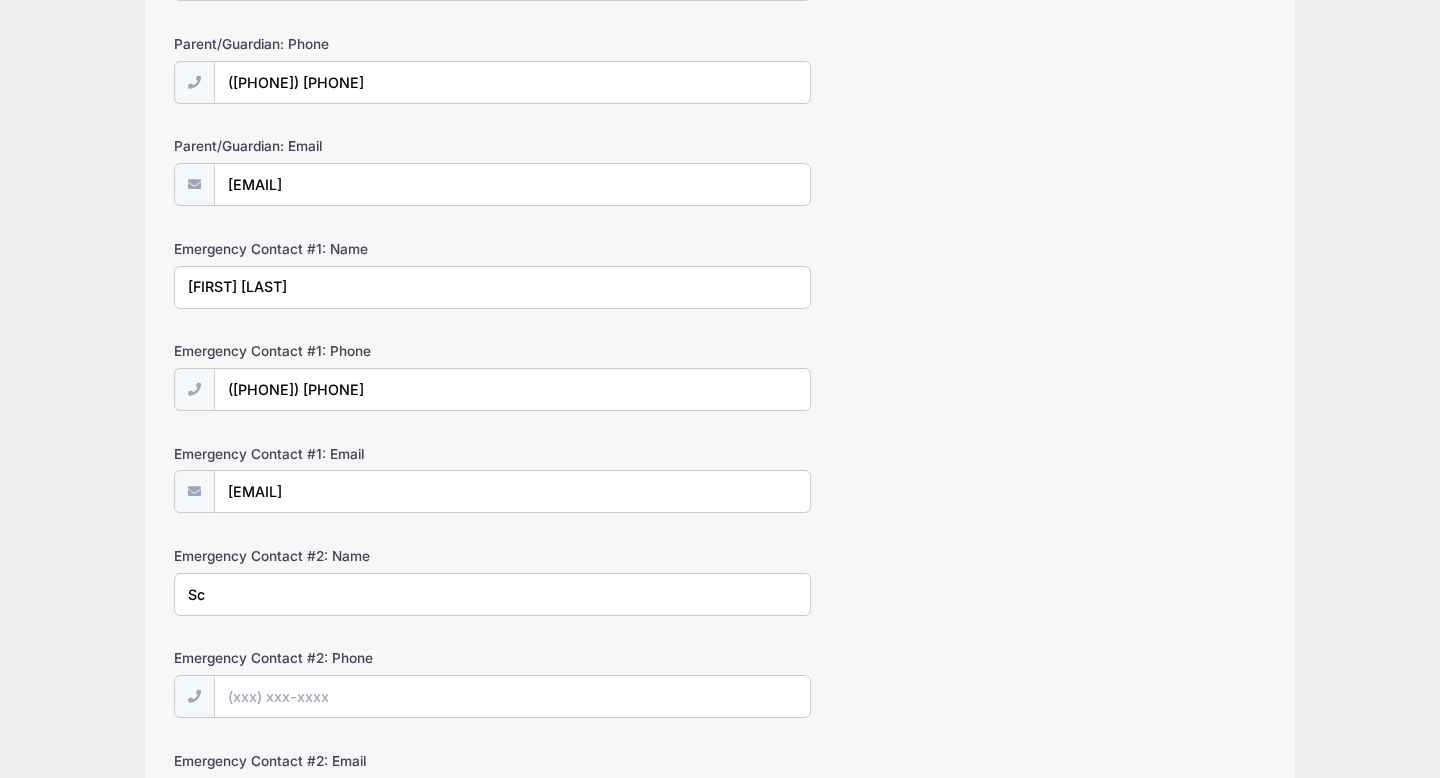 type on "S" 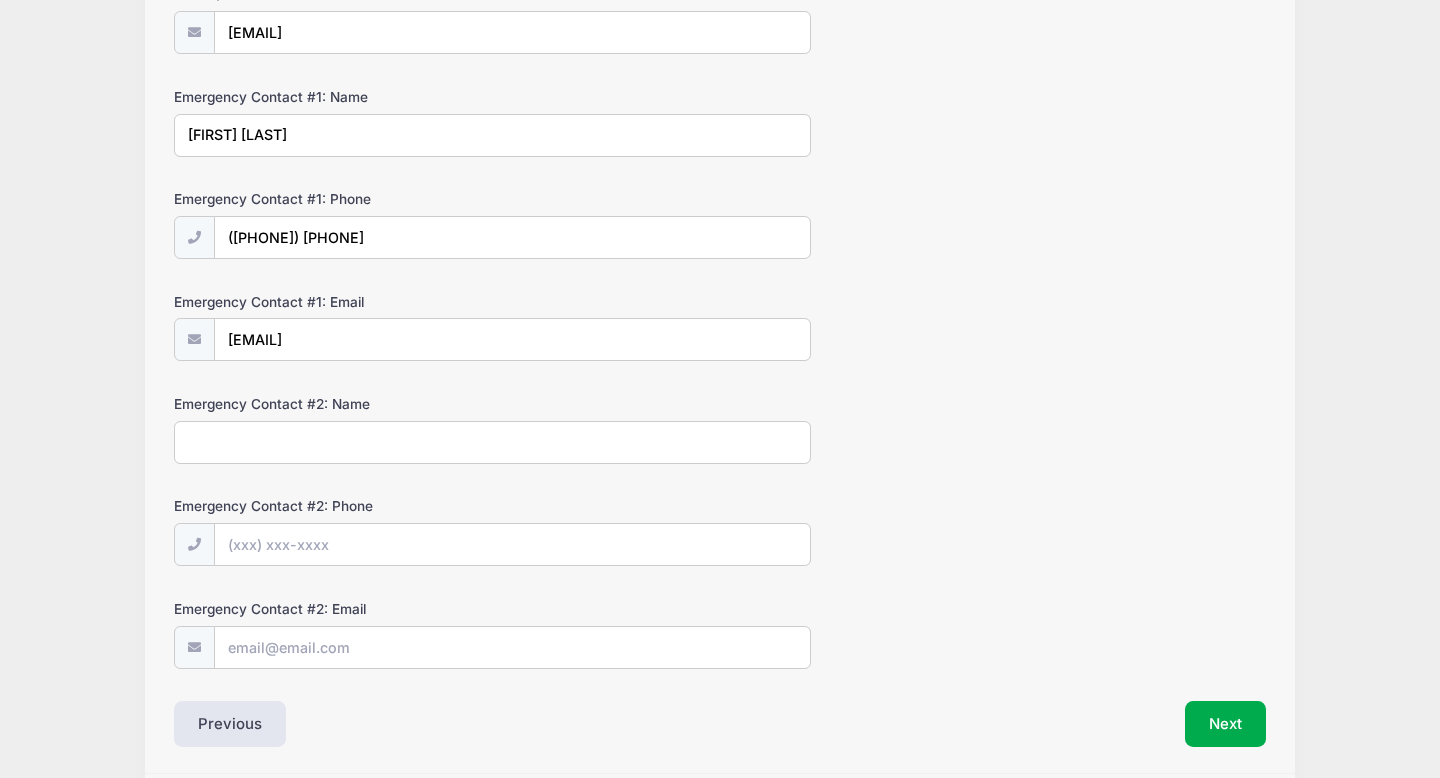 scroll, scrollTop: 567, scrollLeft: 0, axis: vertical 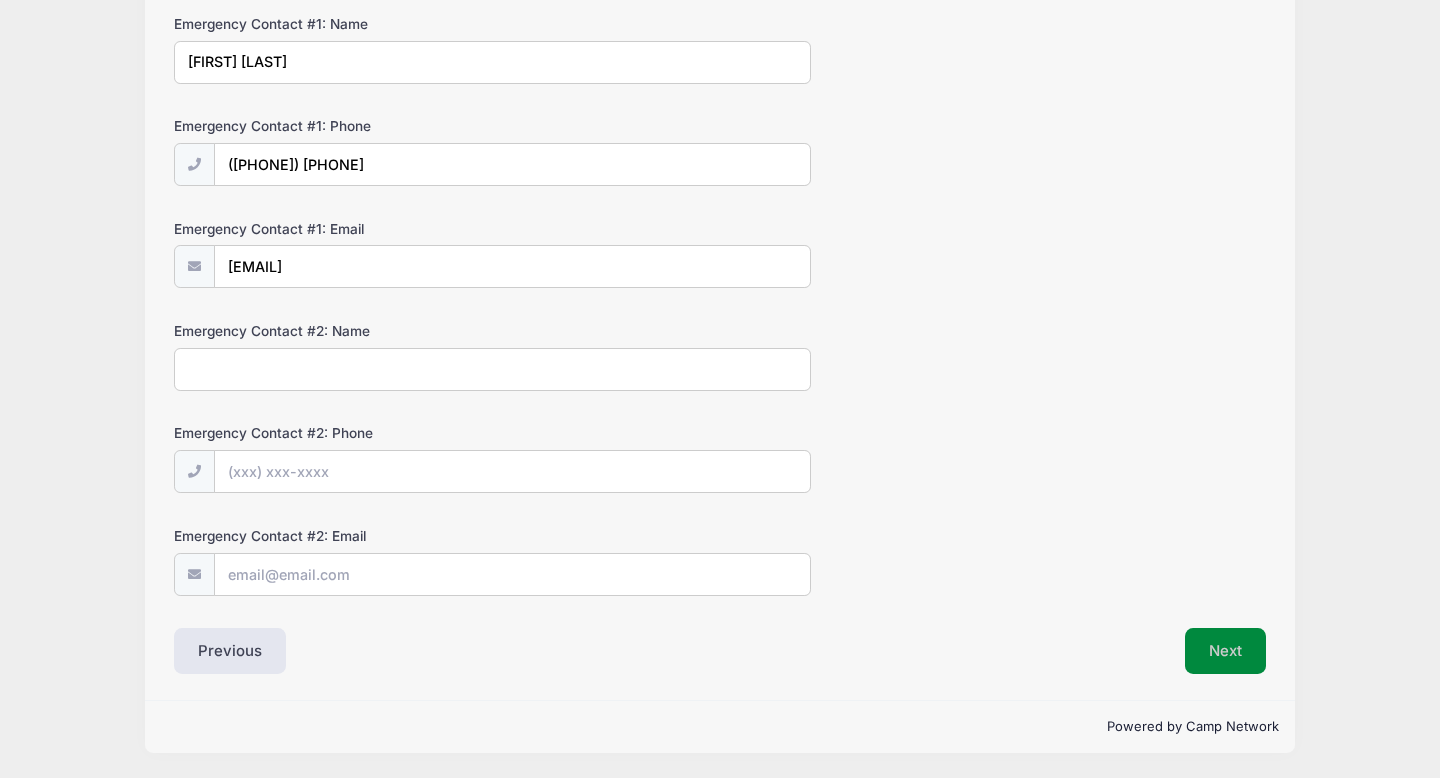 type 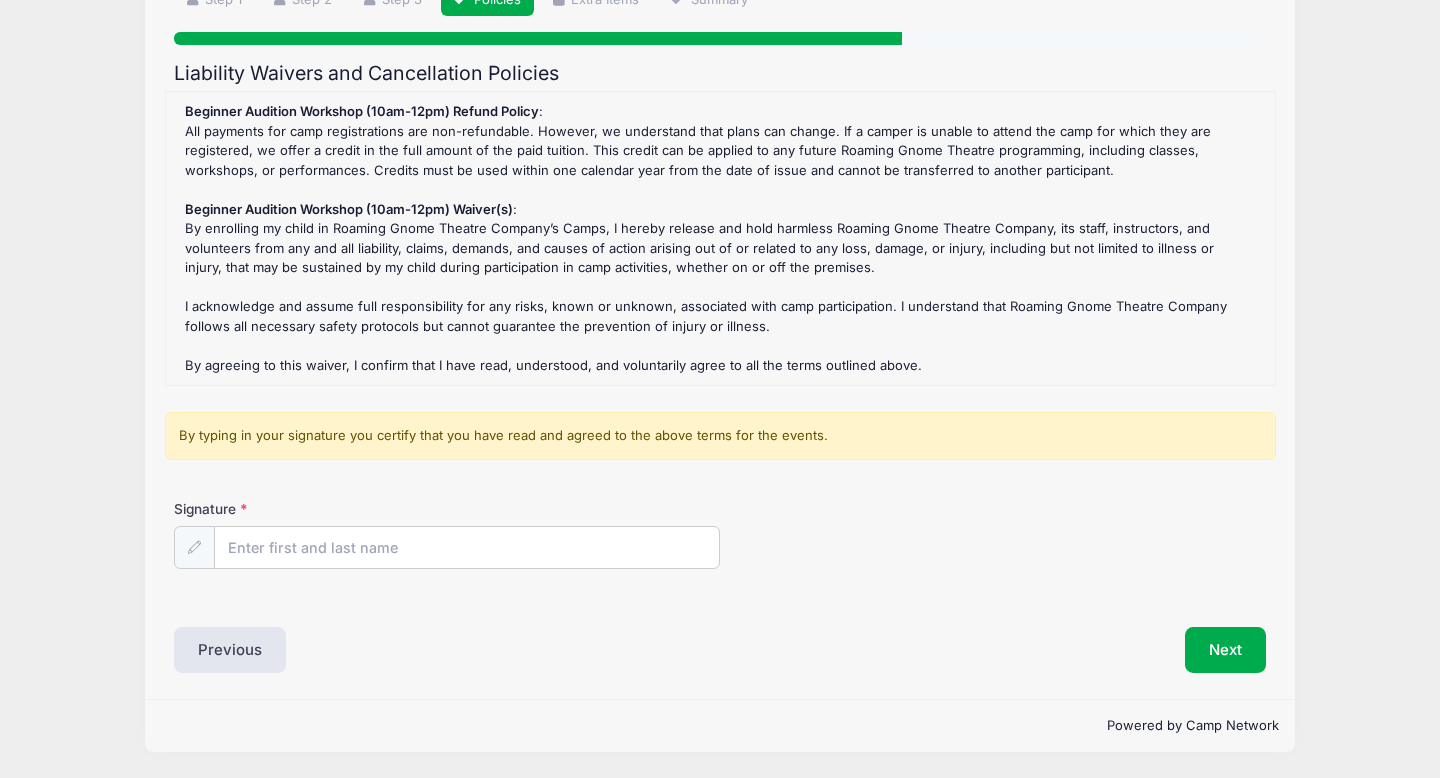 scroll, scrollTop: 0, scrollLeft: 0, axis: both 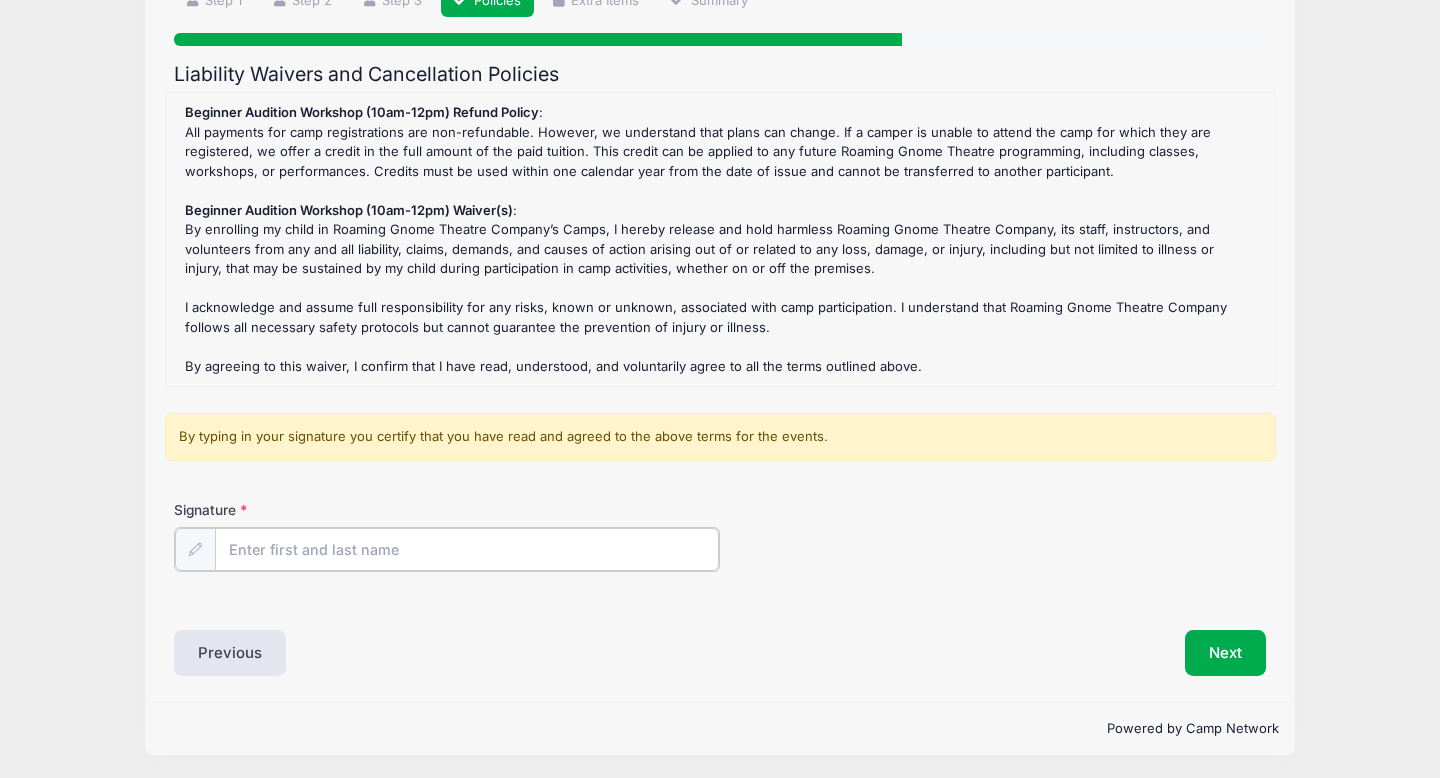 click on "Signature" at bounding box center (467, 549) 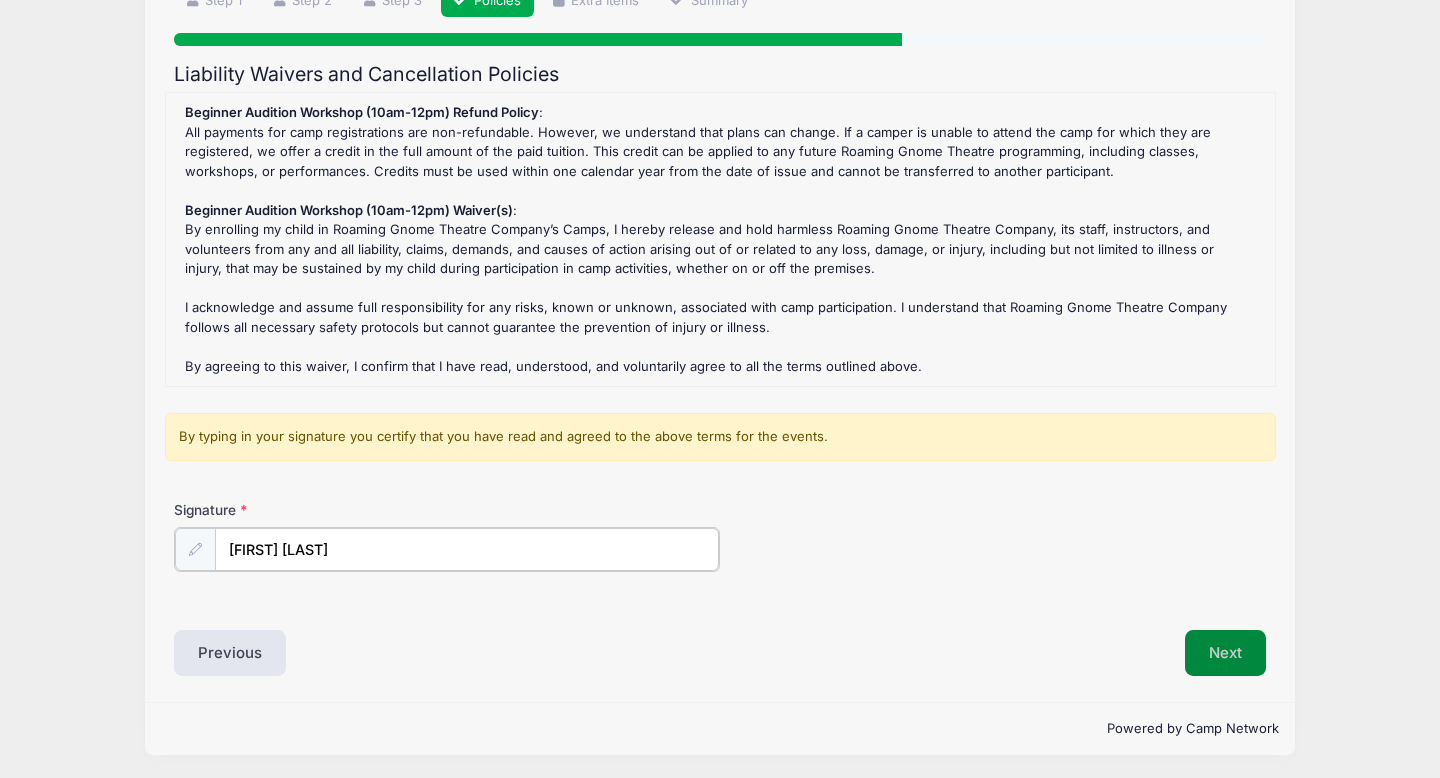 type on "[FIRST] [LAST]" 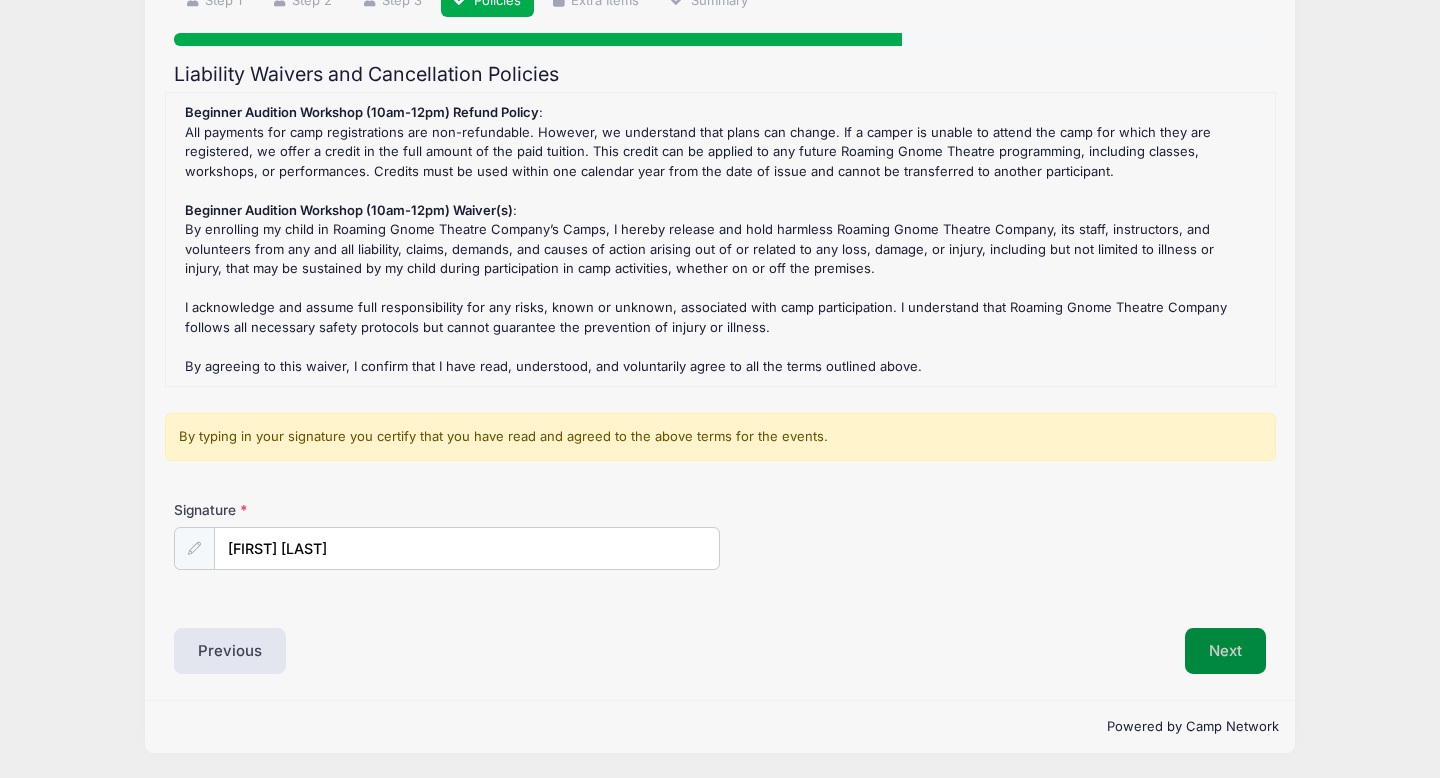 click on "Next" at bounding box center (1225, 651) 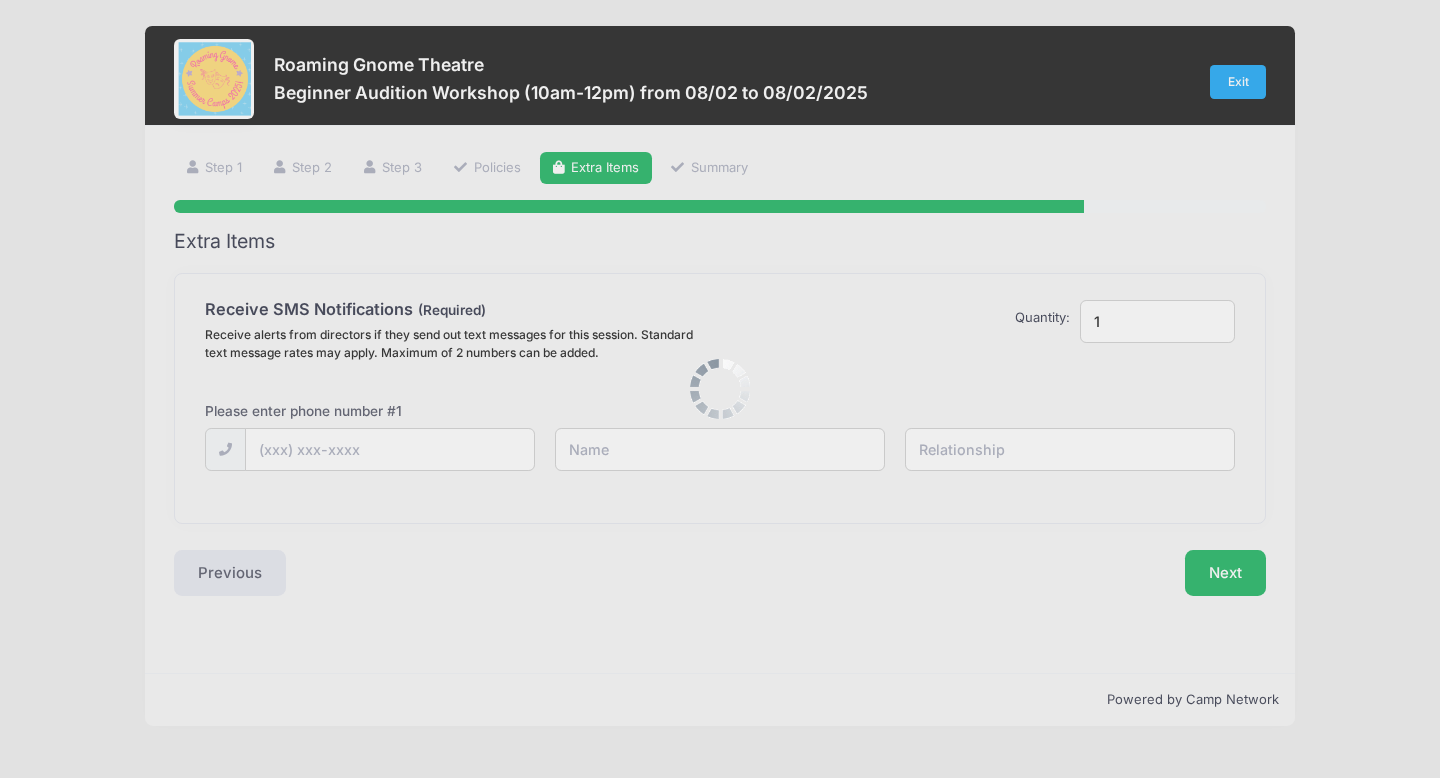 scroll, scrollTop: 0, scrollLeft: 0, axis: both 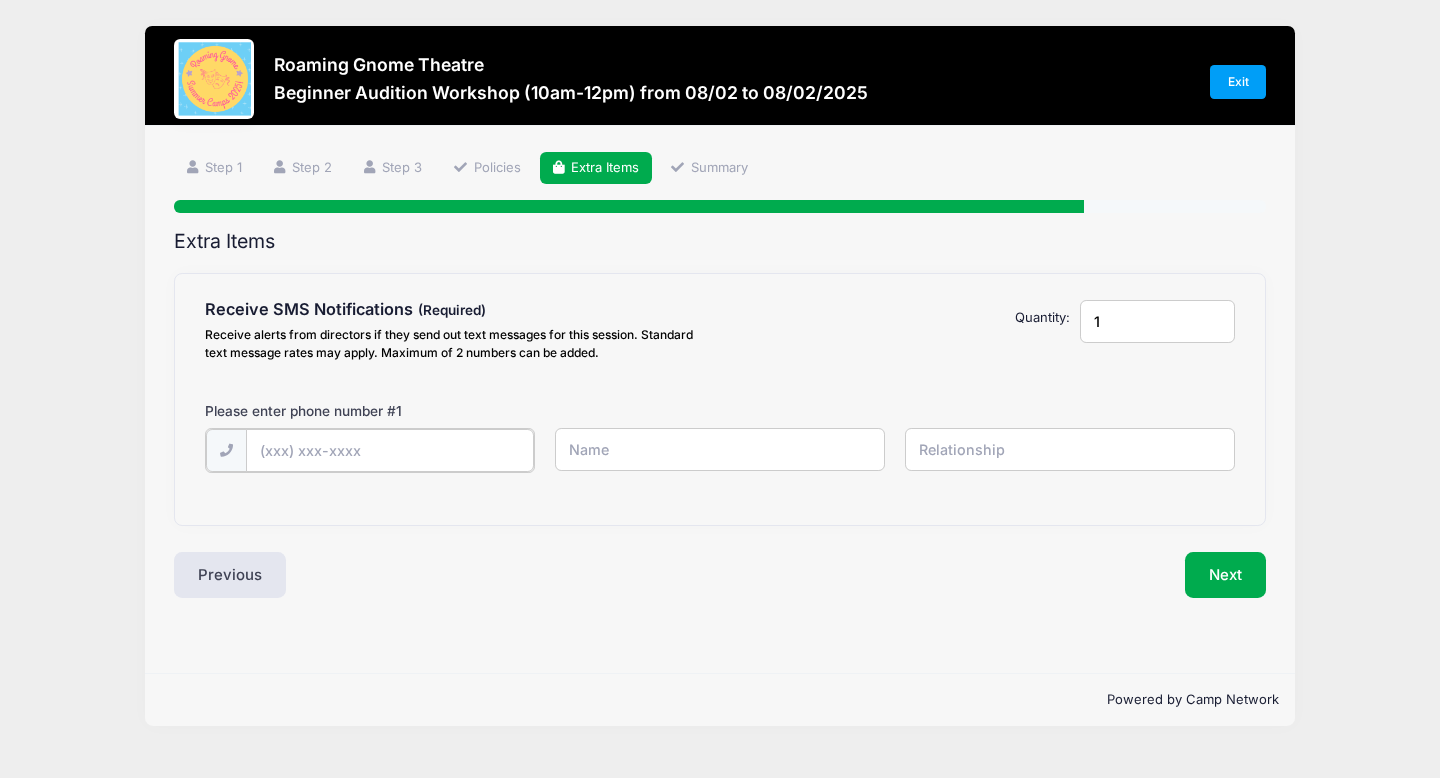 click at bounding box center (0, 0) 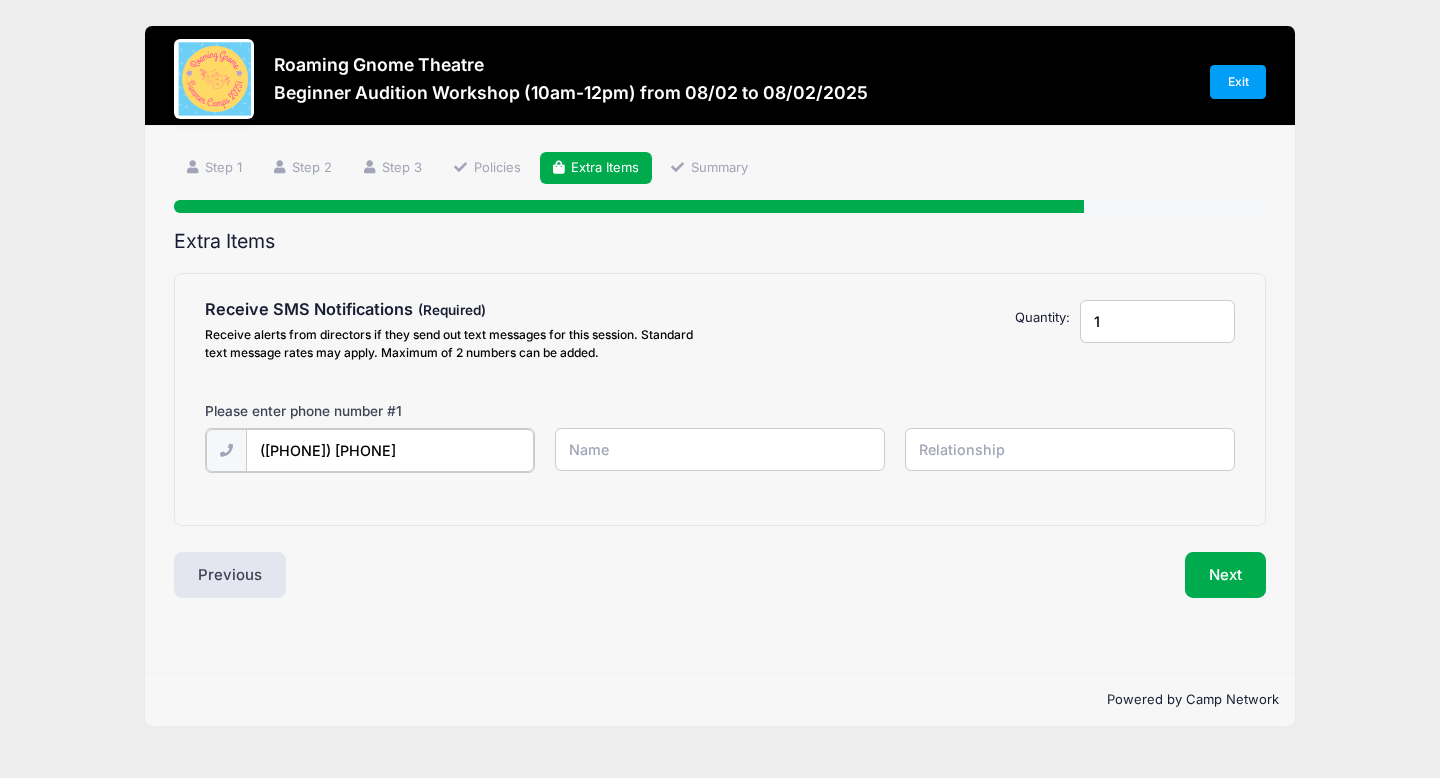 type on "([PHONE]) [PHONE]" 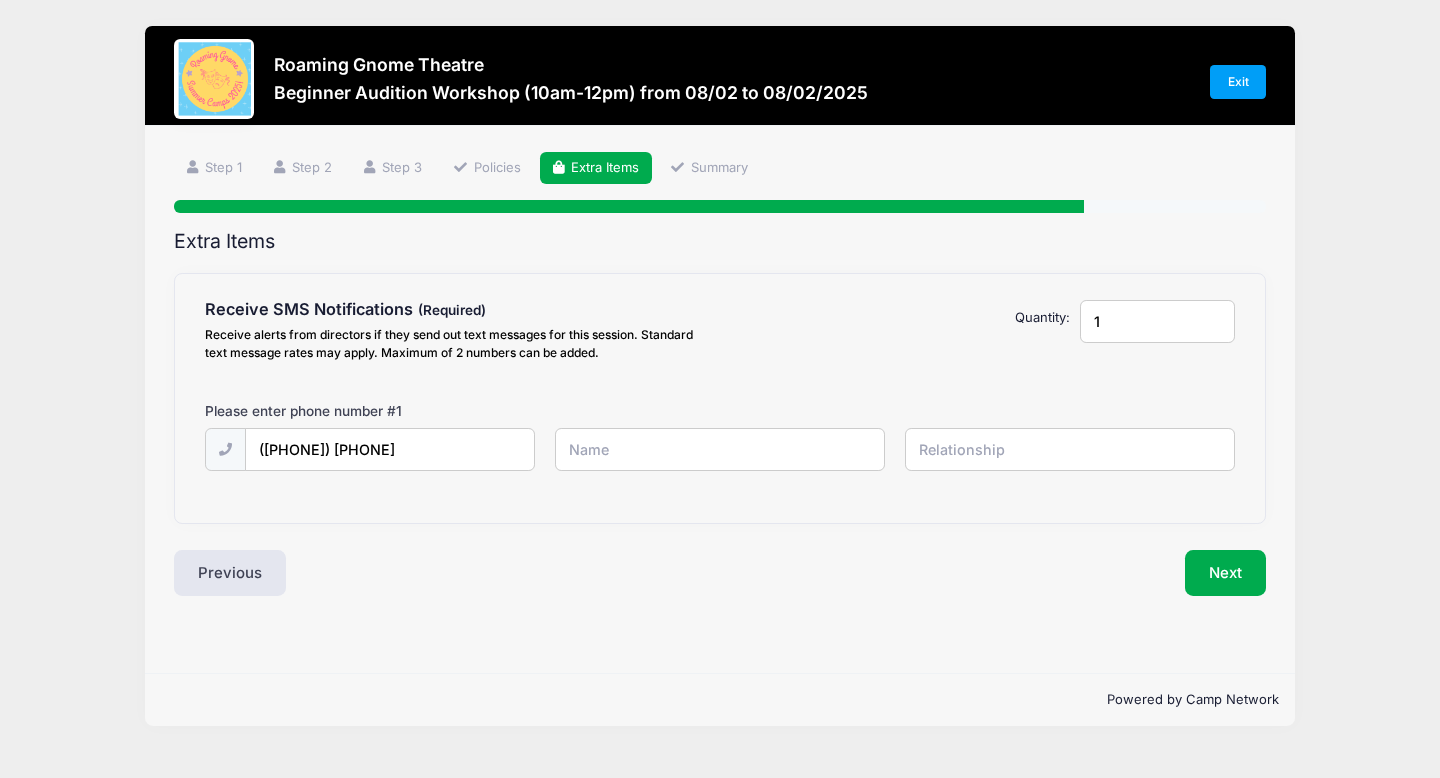 click at bounding box center (0, 0) 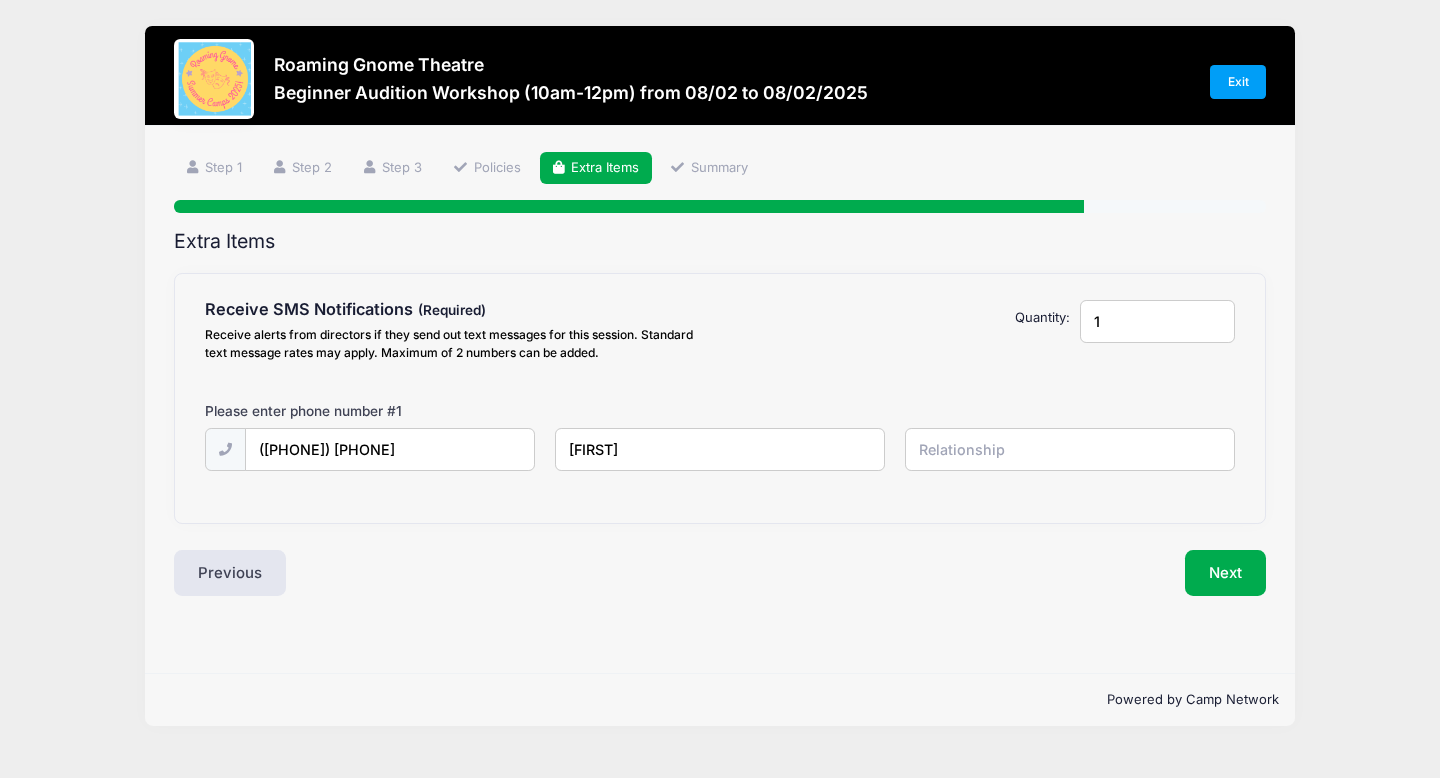 type on "[FIRST]" 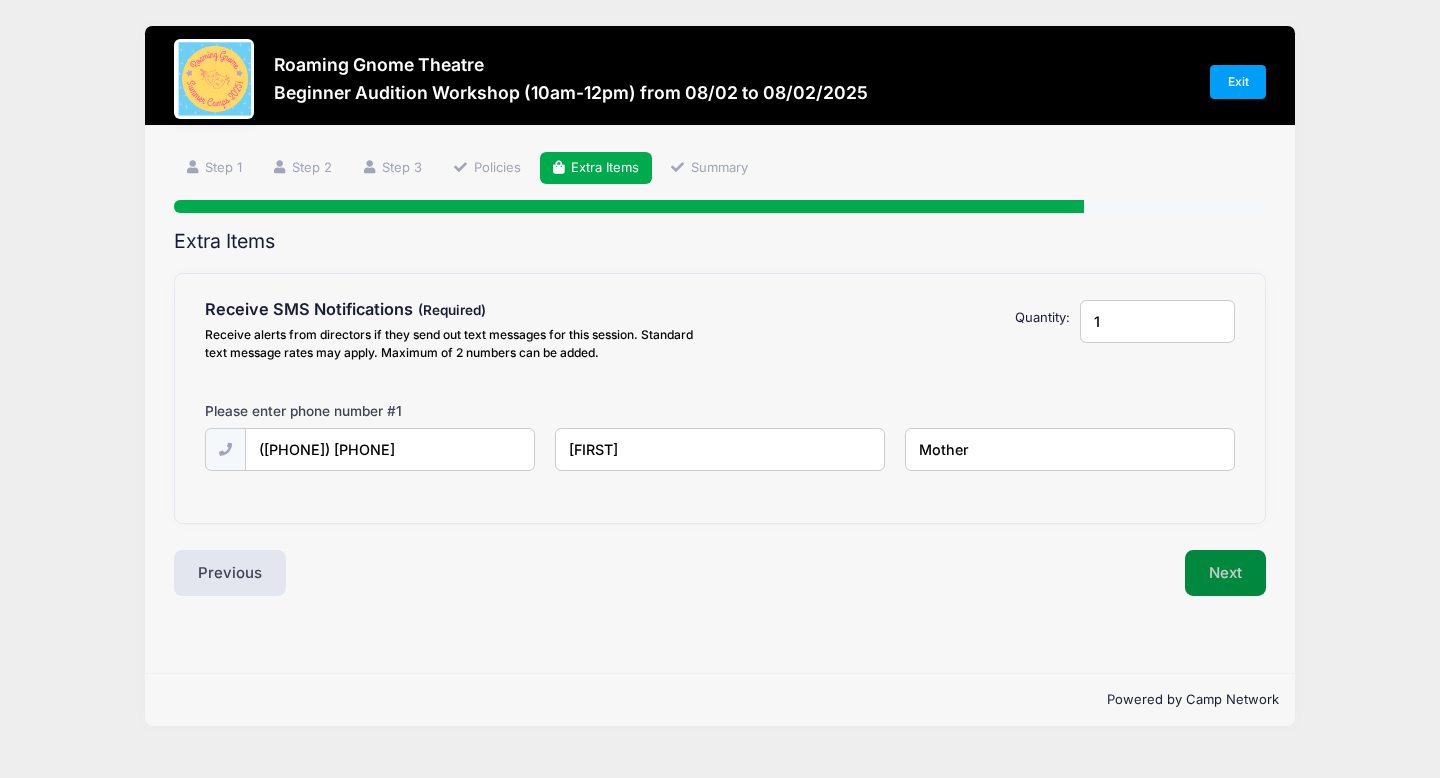 type on "Mother" 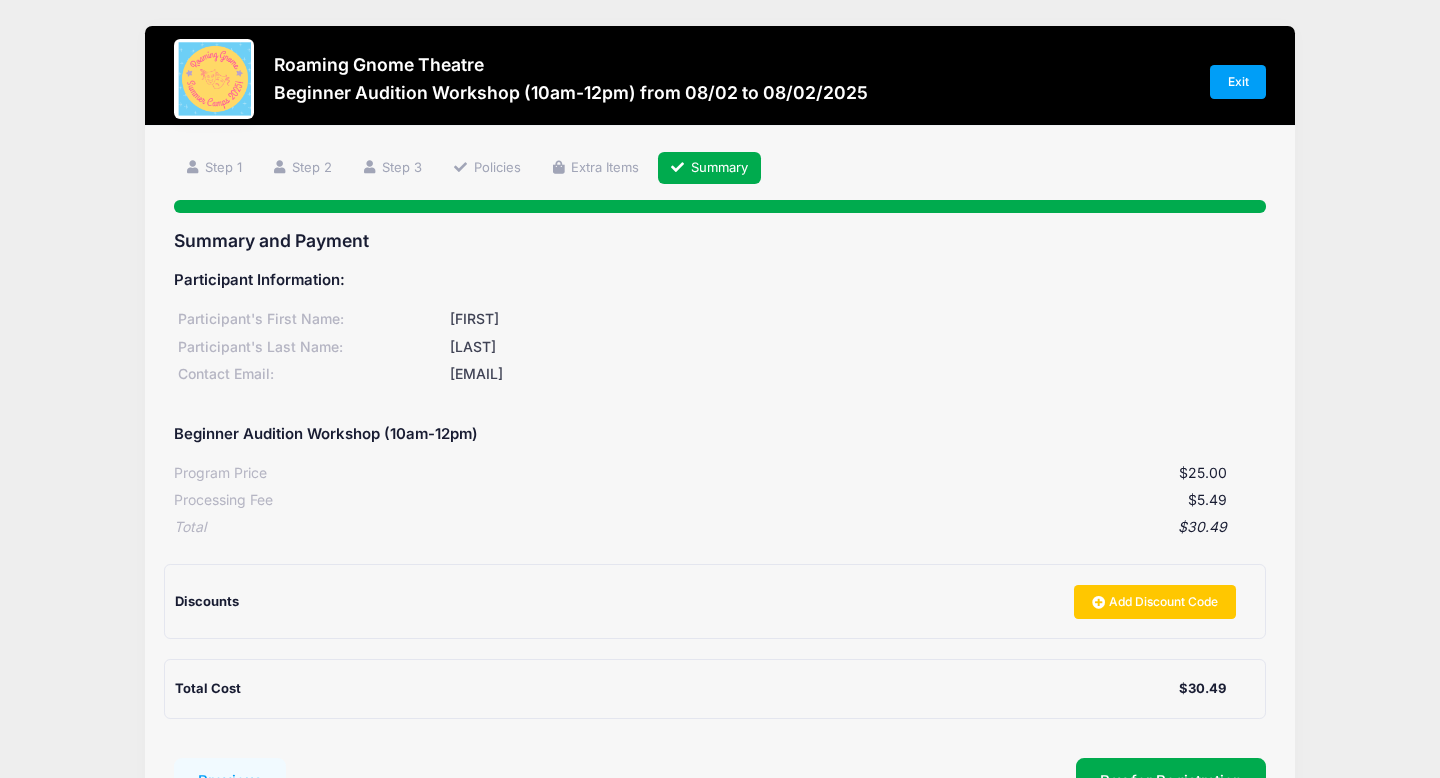scroll, scrollTop: 170, scrollLeft: 0, axis: vertical 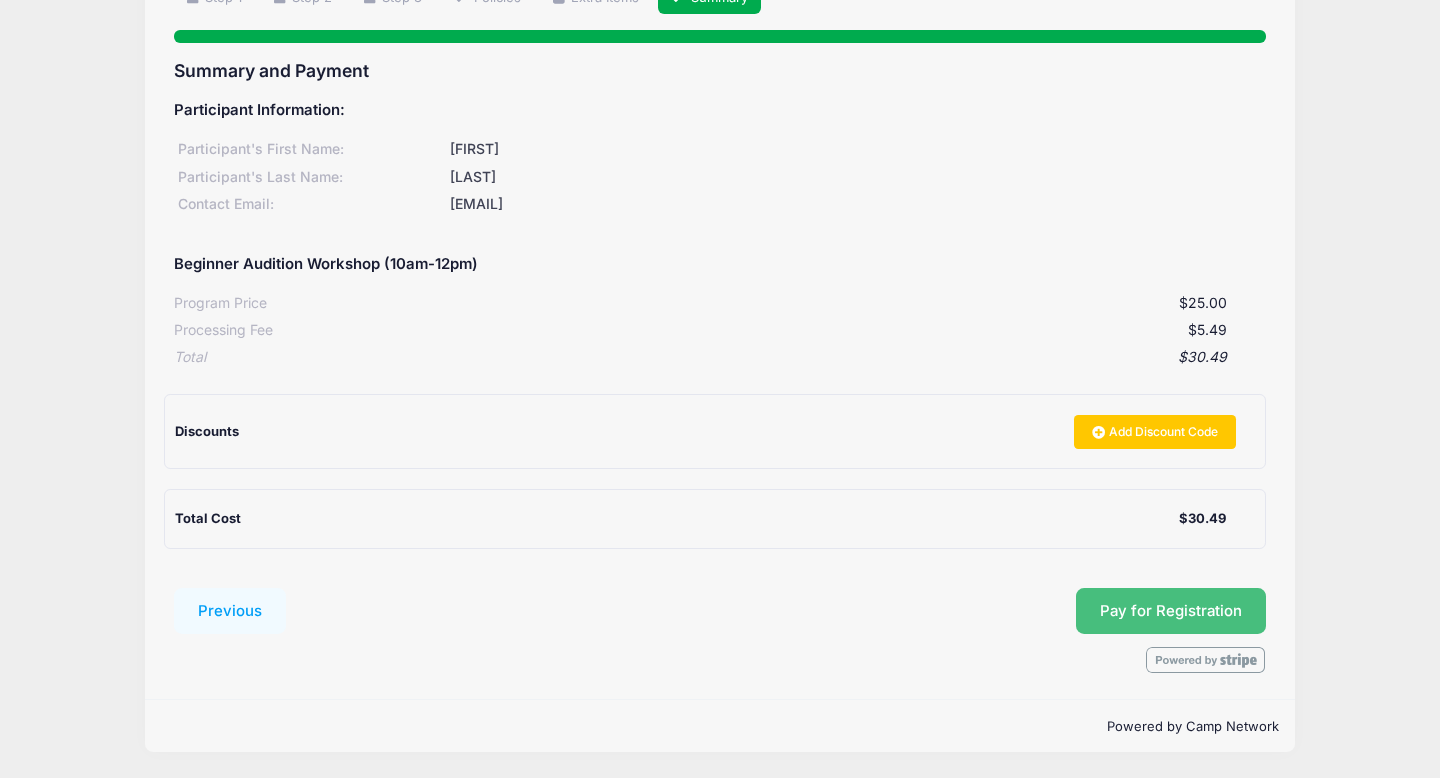 click on "Pay for Registration" at bounding box center [1171, 611] 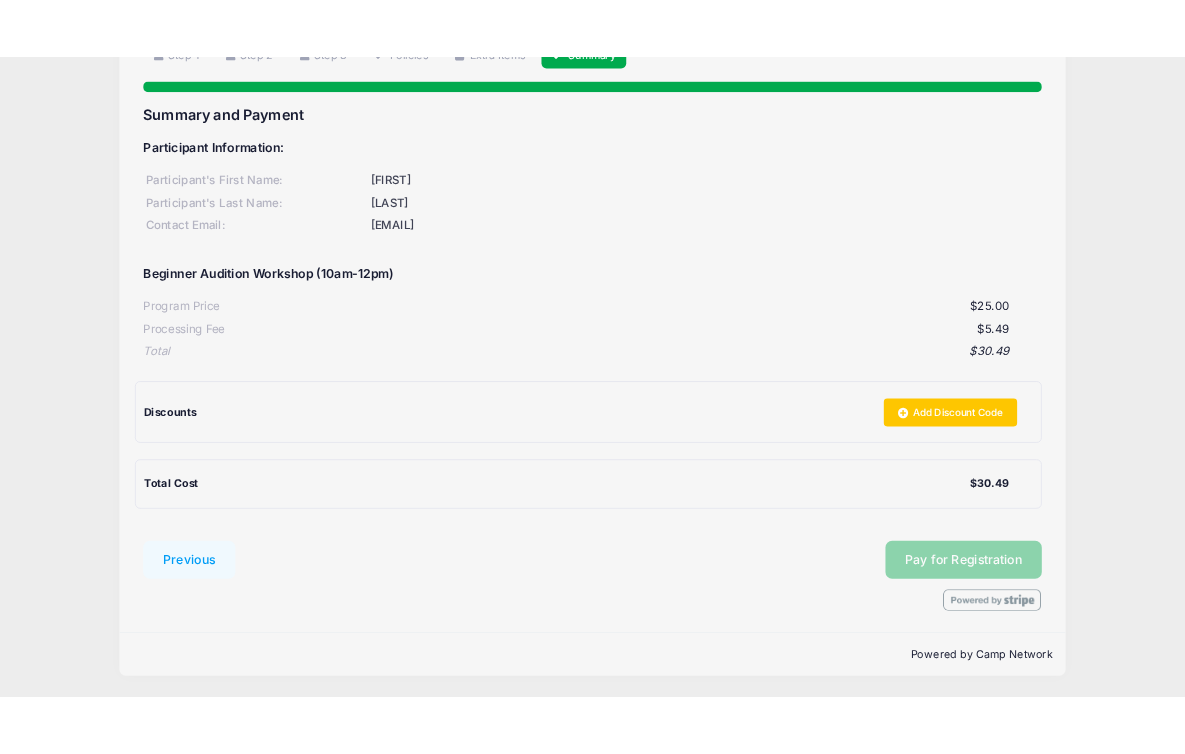 scroll, scrollTop: 169, scrollLeft: 0, axis: vertical 